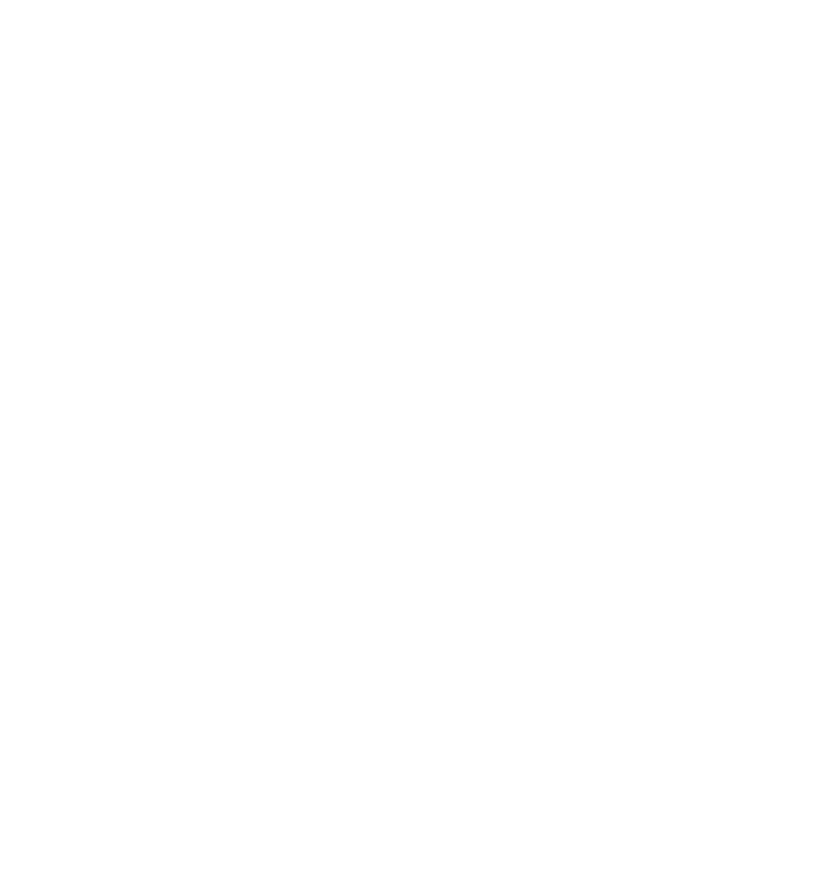 scroll, scrollTop: 0, scrollLeft: 0, axis: both 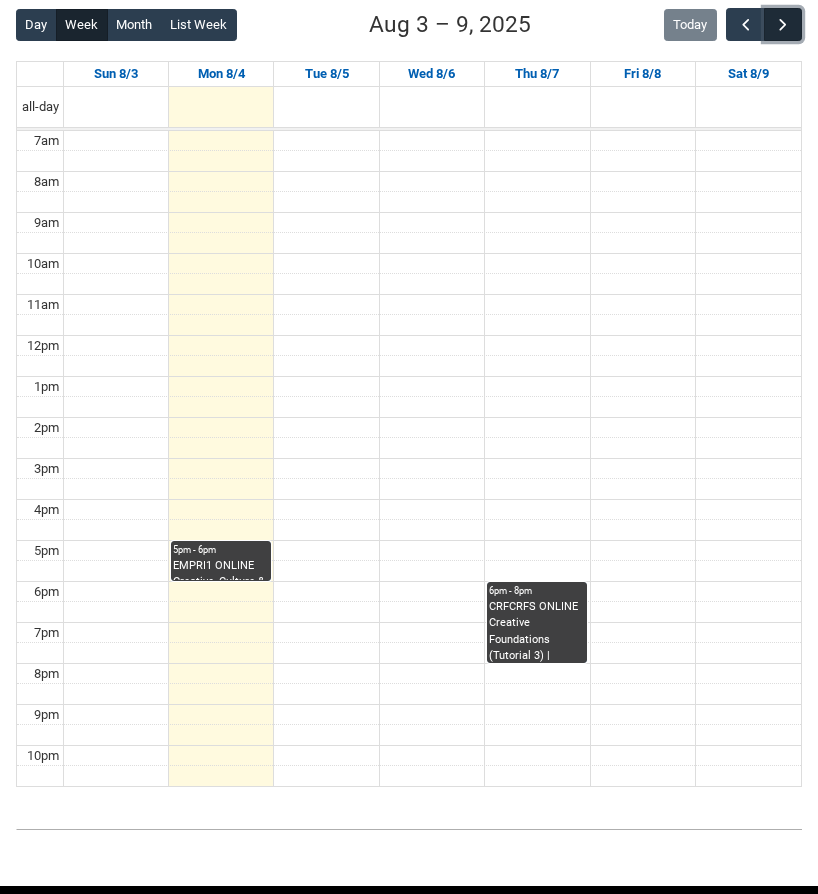 click at bounding box center (783, 24) 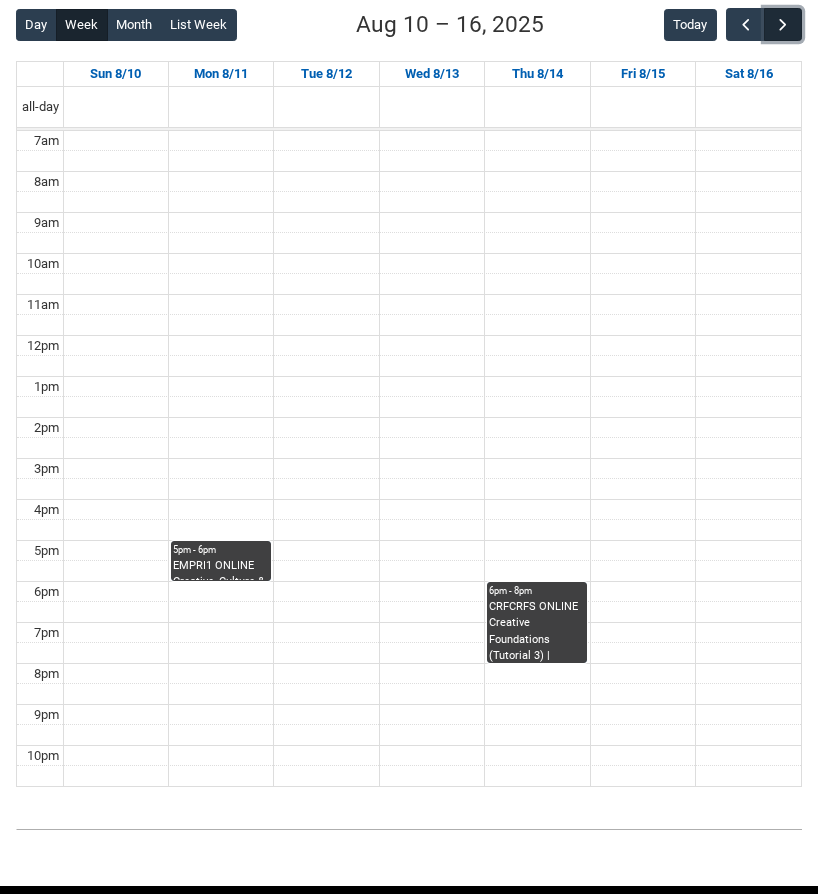 click at bounding box center (783, 24) 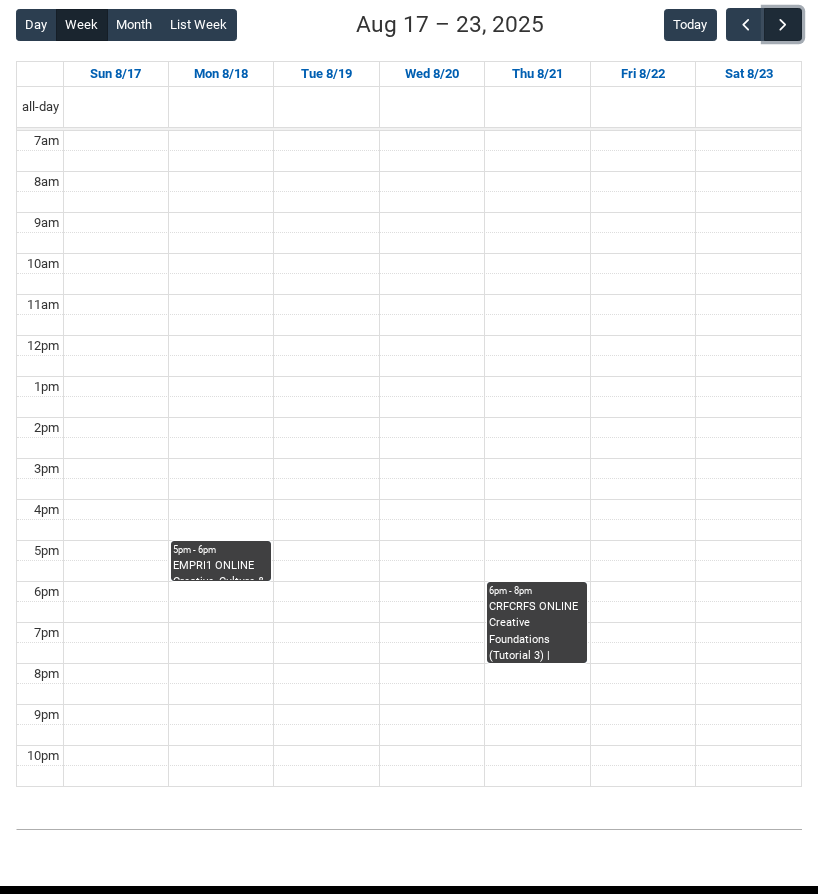 click at bounding box center (783, 24) 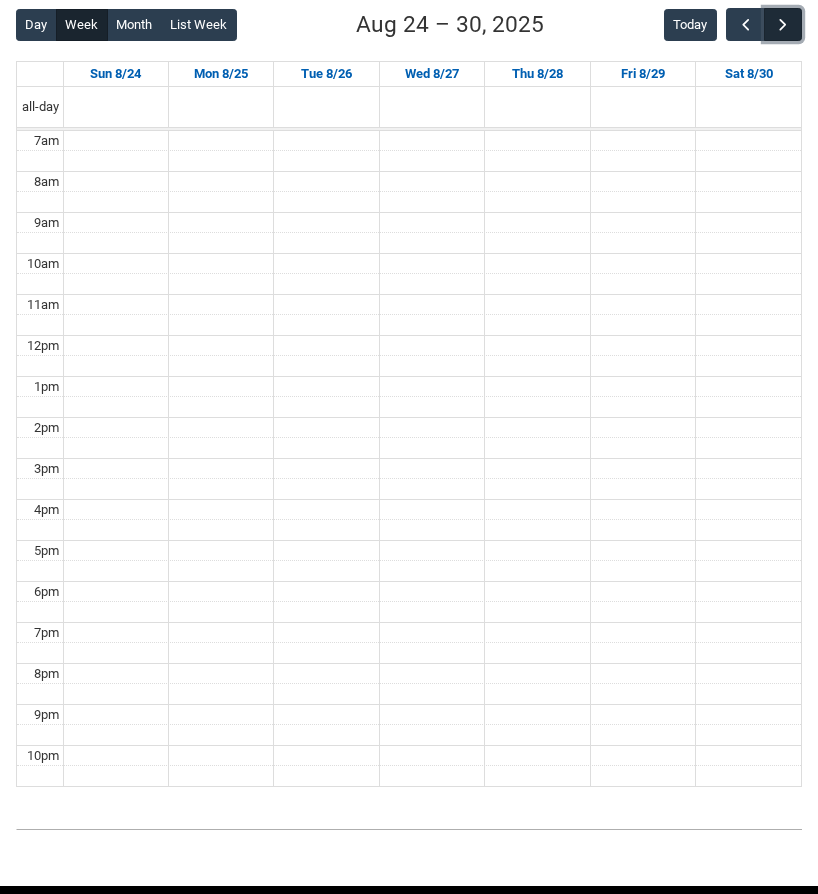 click at bounding box center [783, 24] 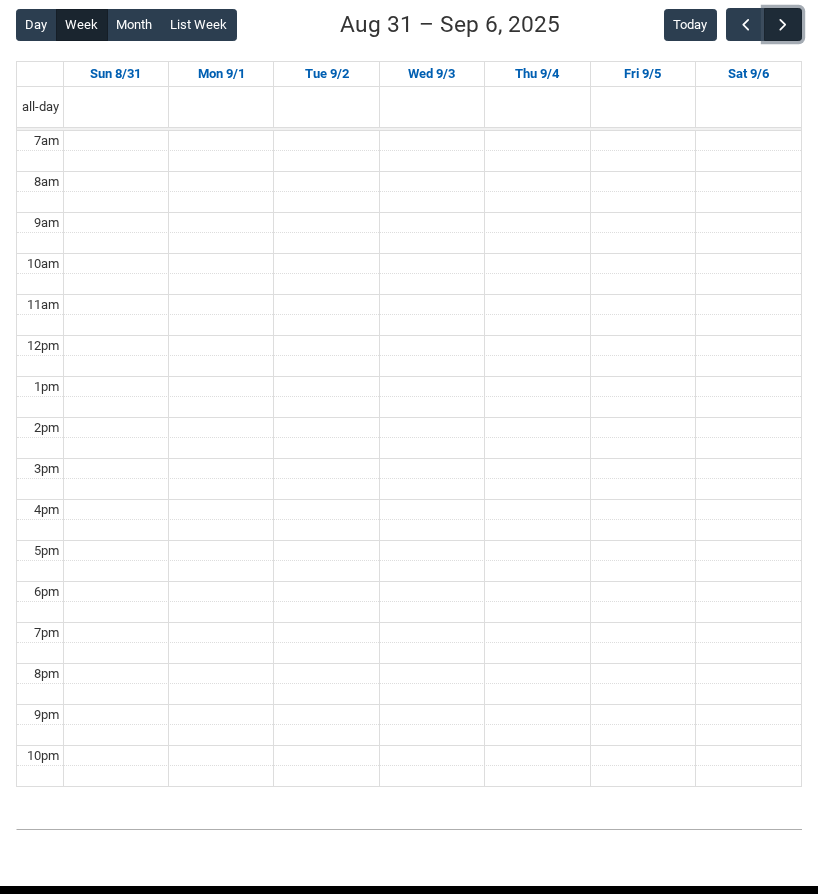 click at bounding box center (783, 24) 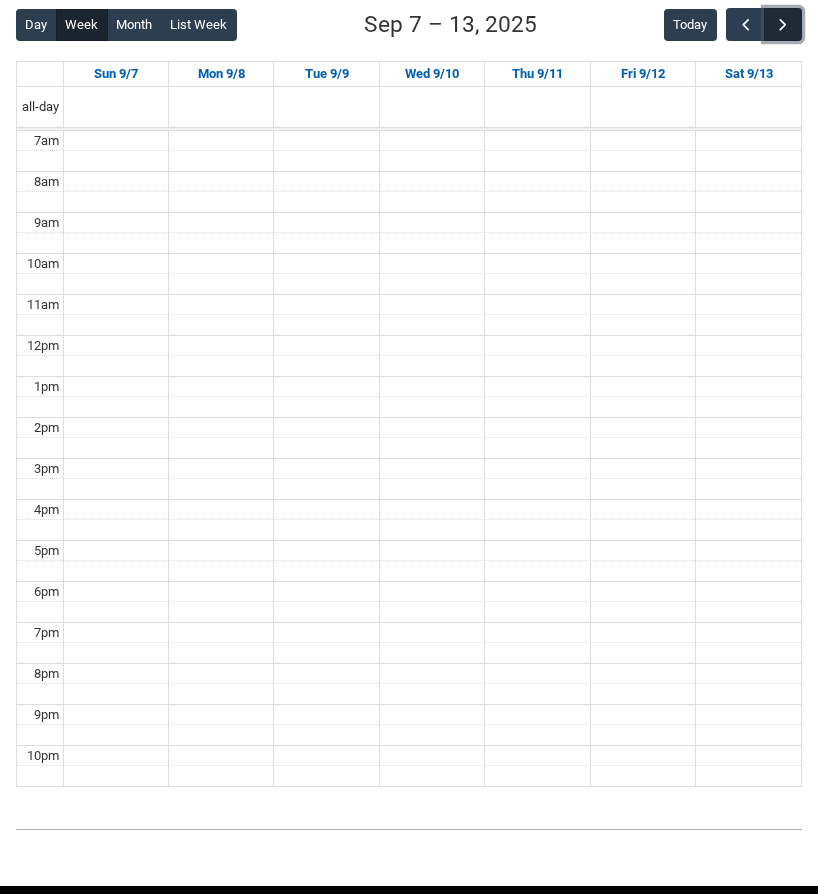 click at bounding box center [783, 24] 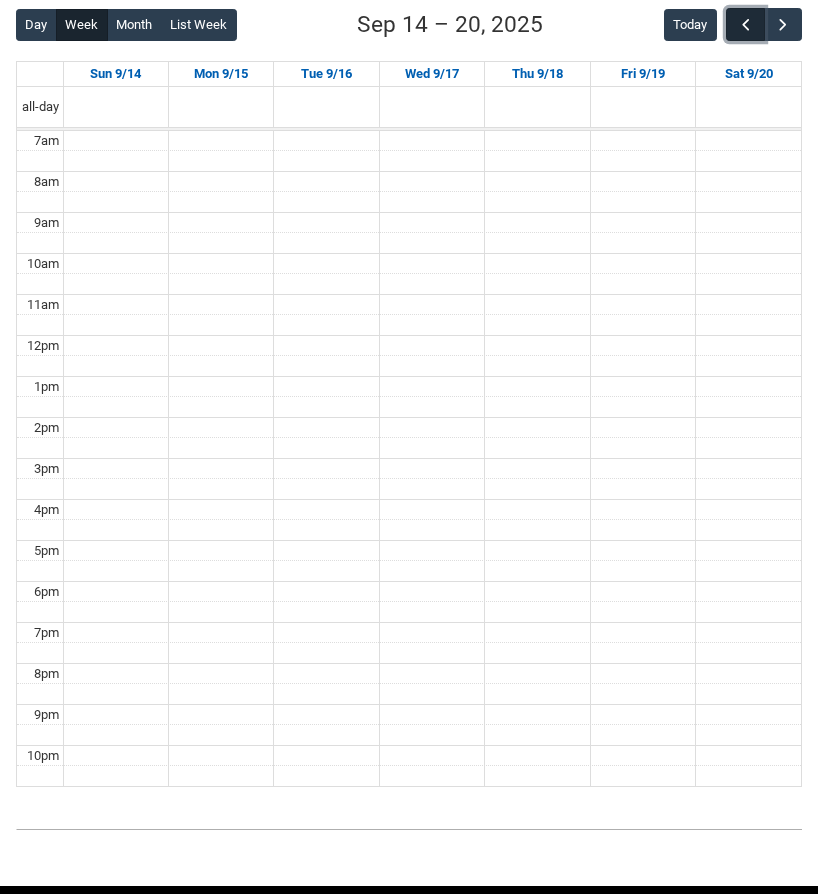 click at bounding box center [746, 25] 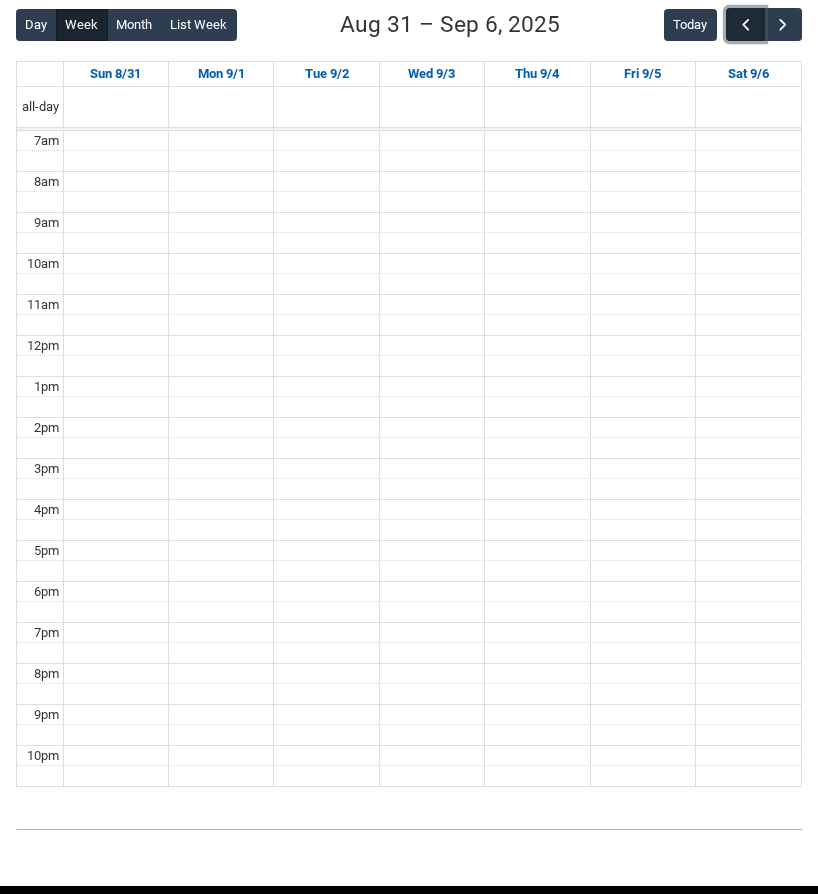 click at bounding box center [746, 25] 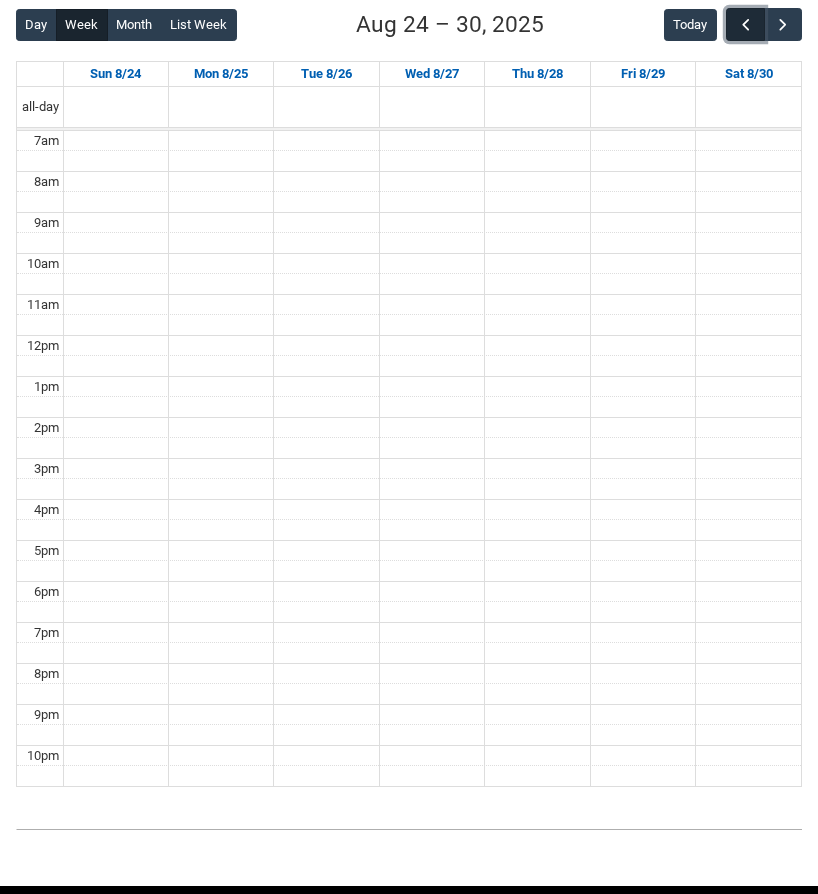click at bounding box center [746, 25] 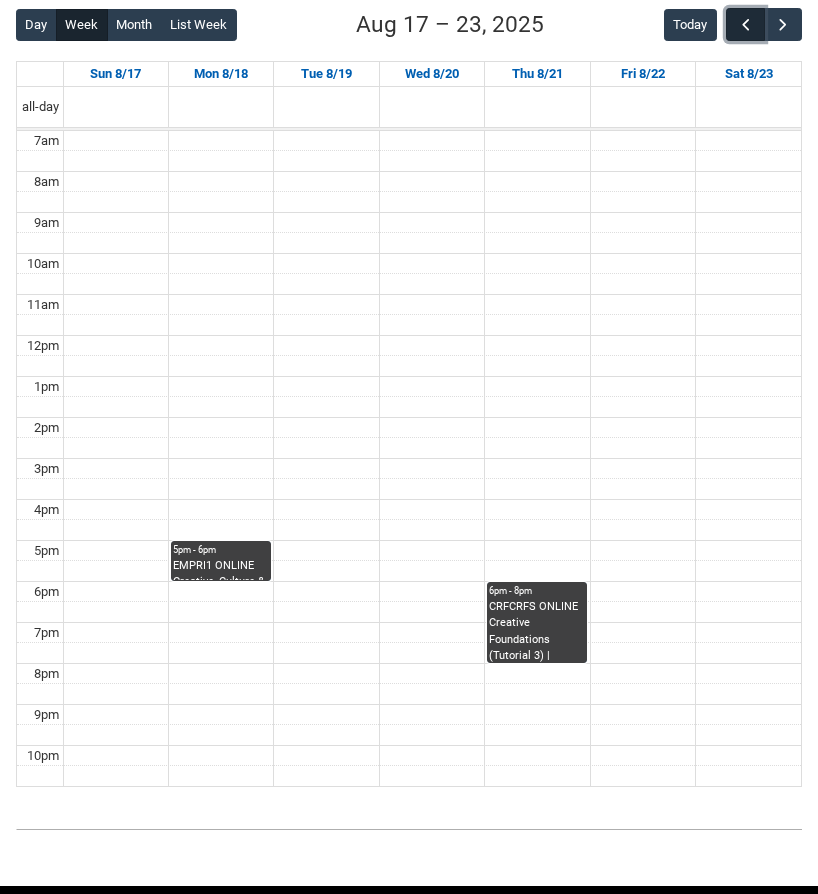 click at bounding box center (746, 25) 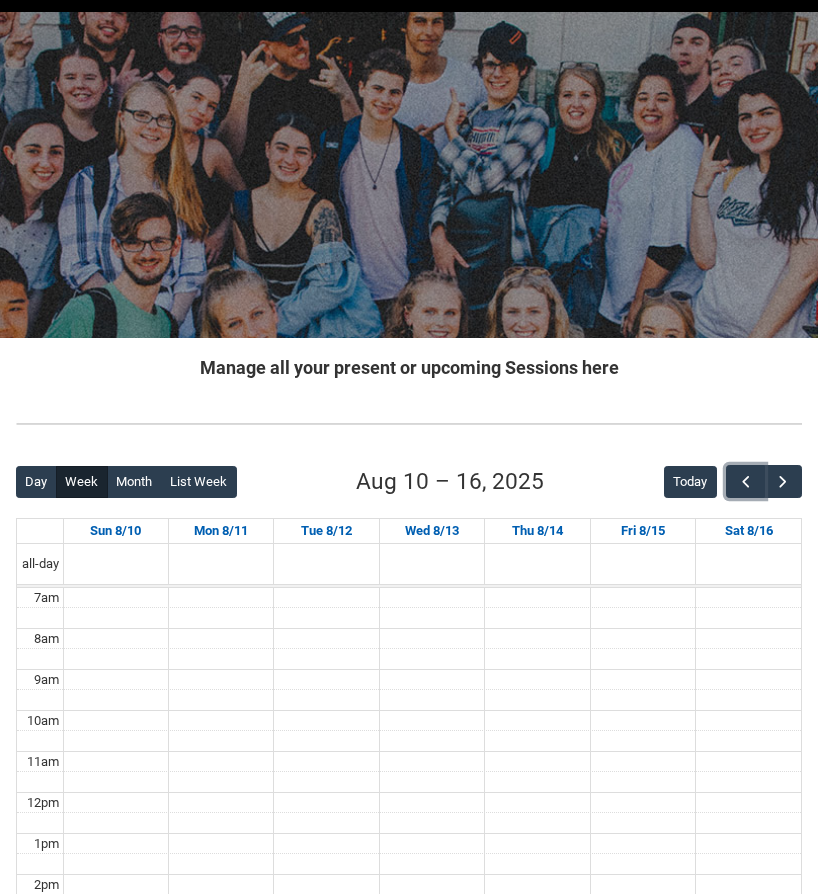 scroll, scrollTop: 0, scrollLeft: 0, axis: both 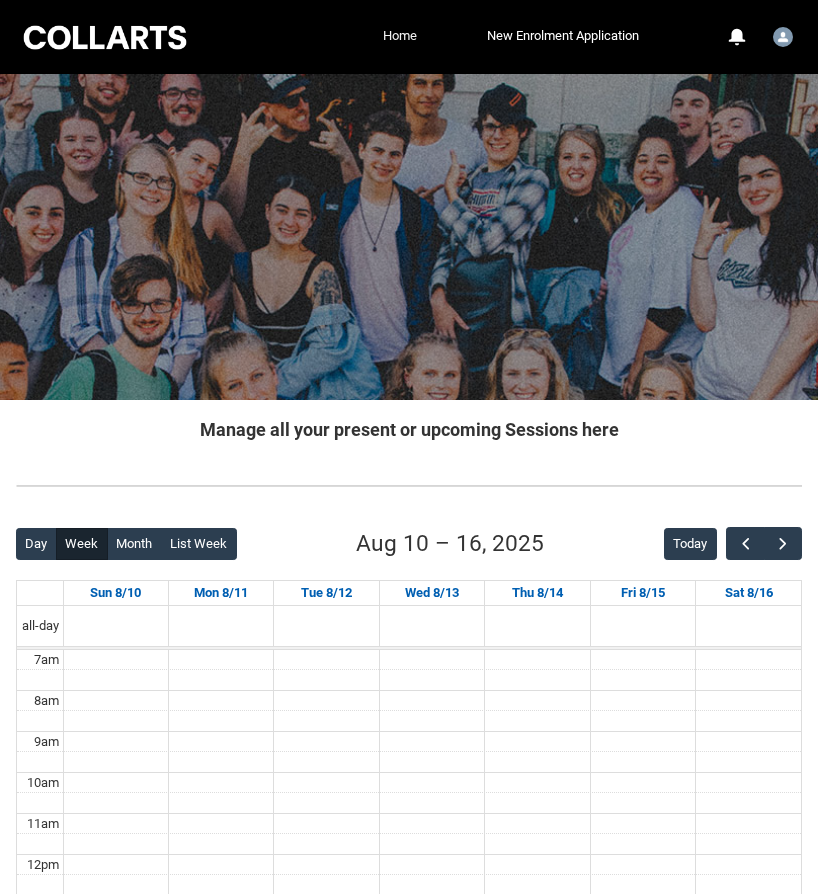 click on "Home" at bounding box center [400, 36] 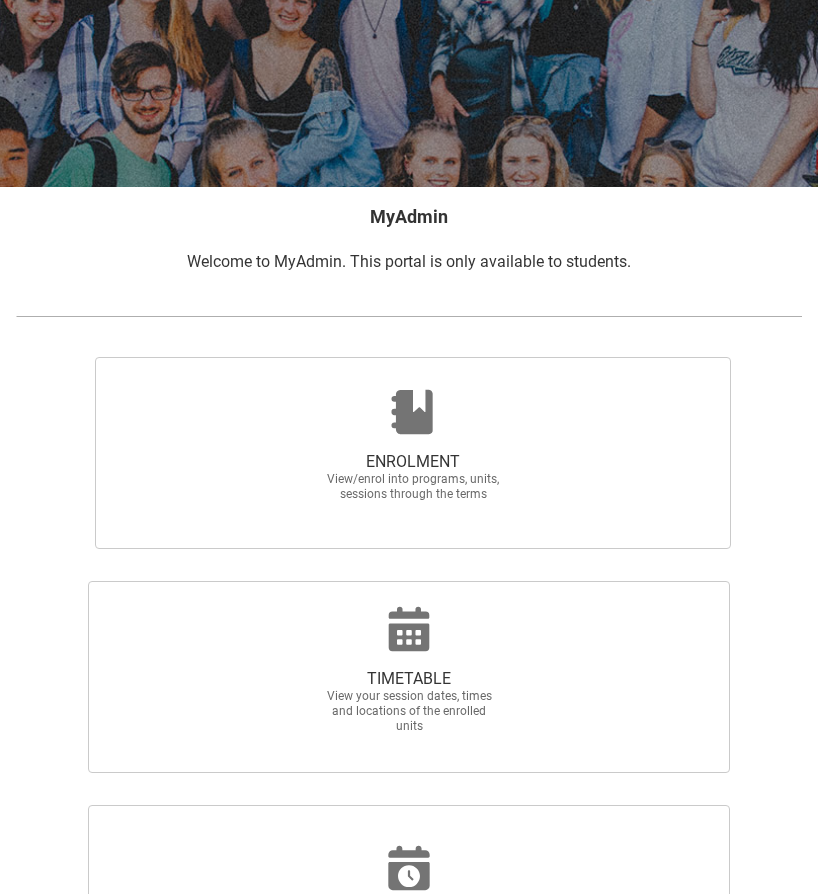 scroll, scrollTop: 218, scrollLeft: 0, axis: vertical 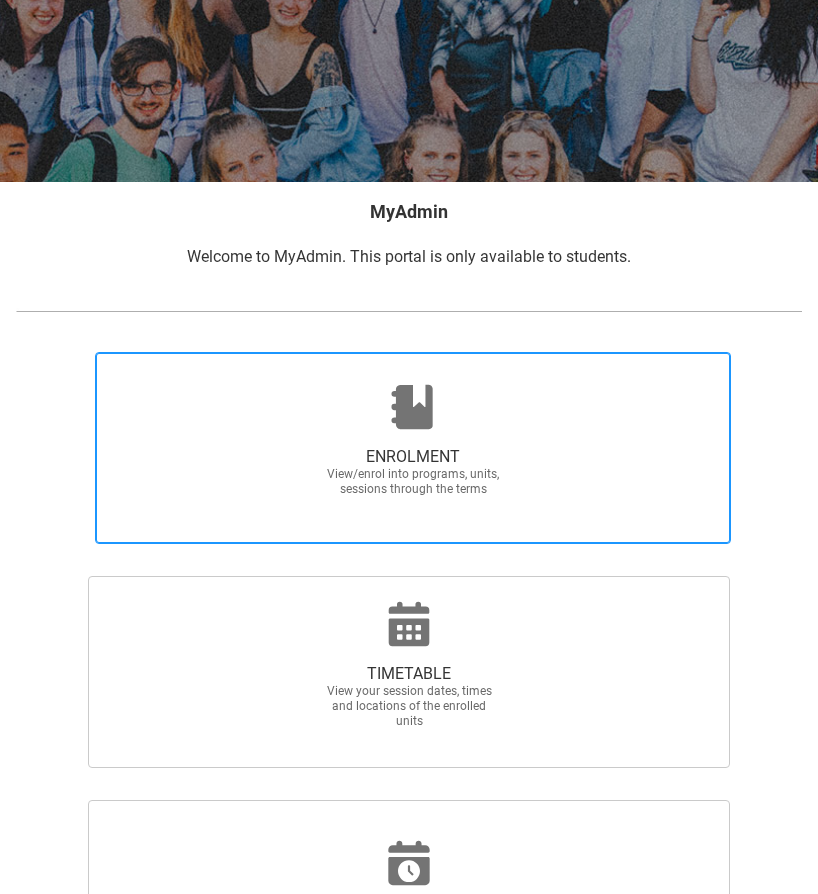 click on "ENROLMENT View/enrol into programs, units, sessions through the terms" at bounding box center (413, 472) 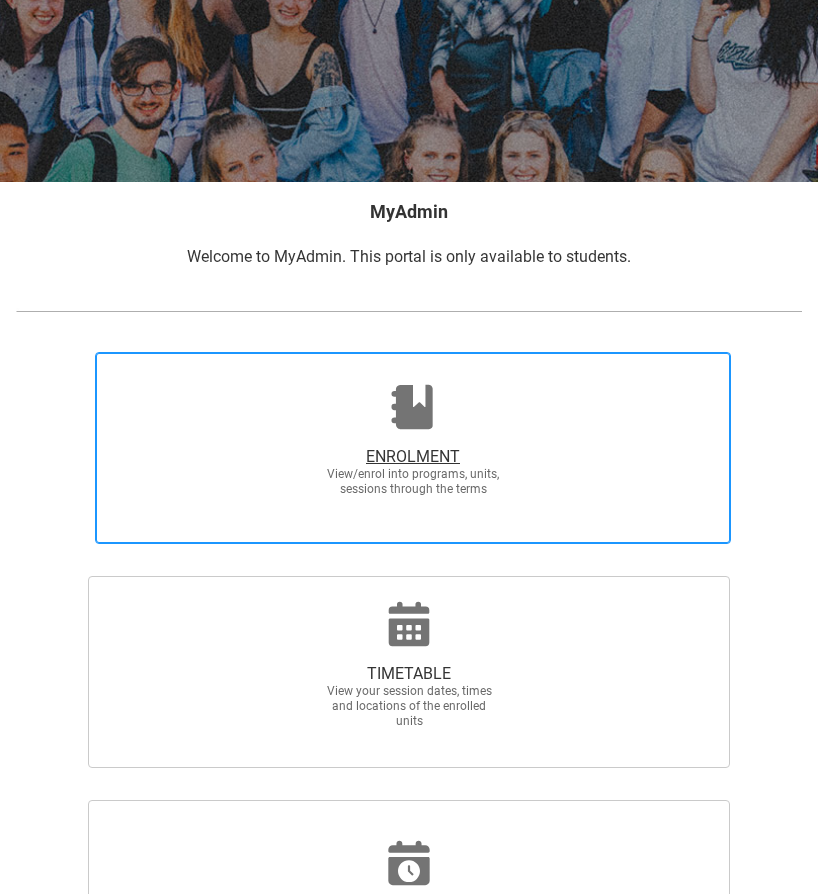 radio on "true" 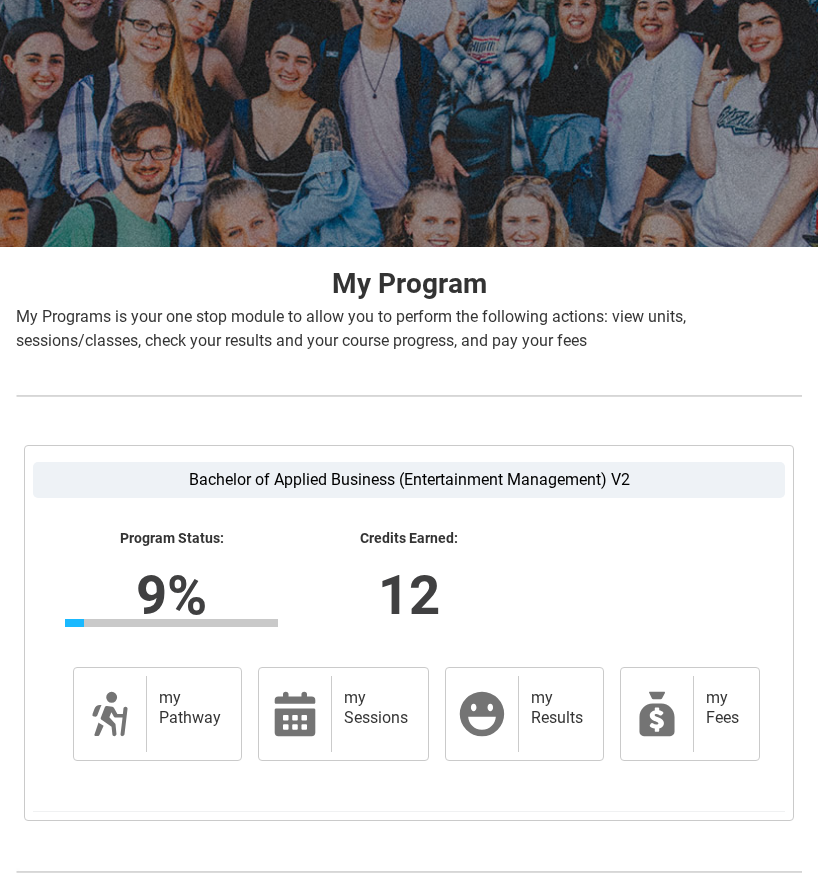 scroll, scrollTop: 236, scrollLeft: 0, axis: vertical 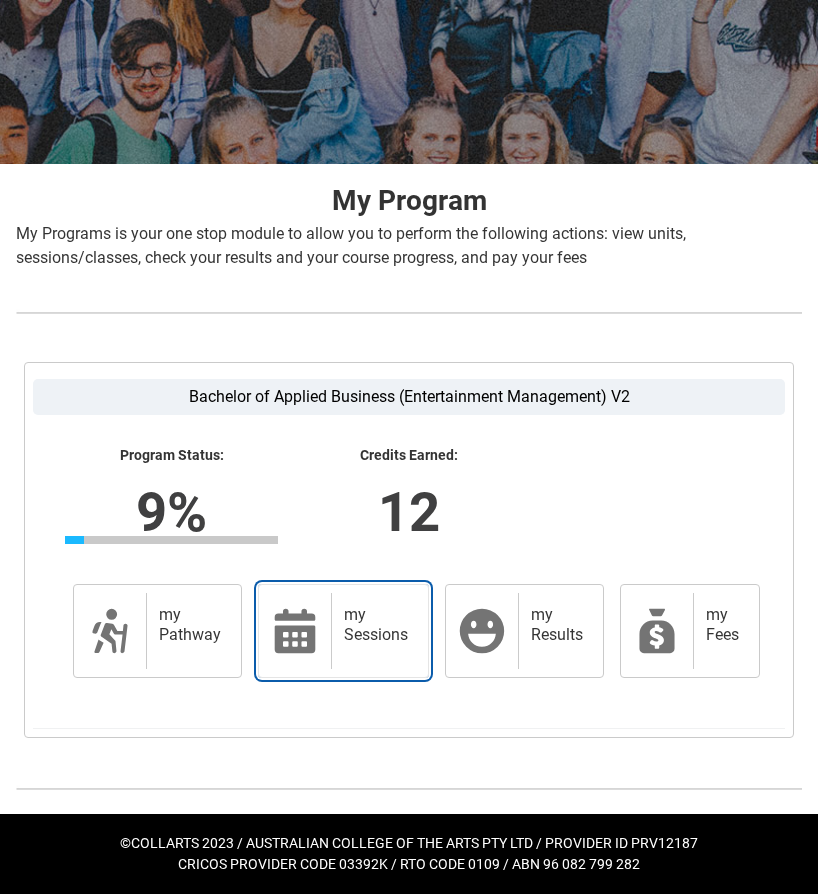 click on "my Sessions" at bounding box center [375, 631] 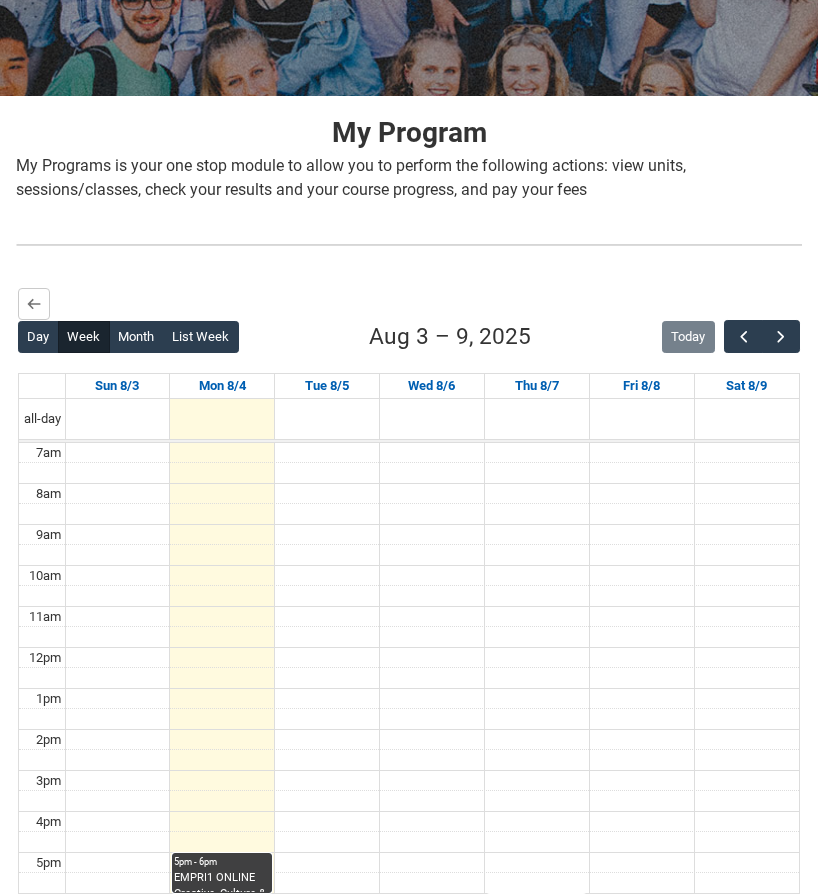 scroll, scrollTop: 0, scrollLeft: 0, axis: both 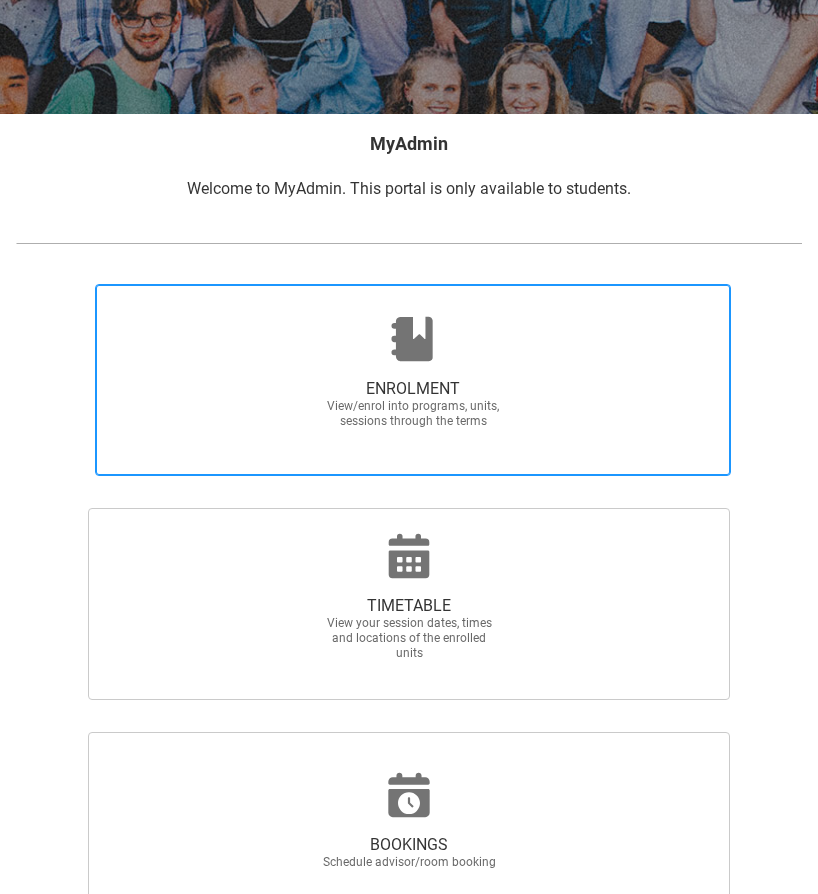 click on "ENROLMENT" at bounding box center (413, 389) 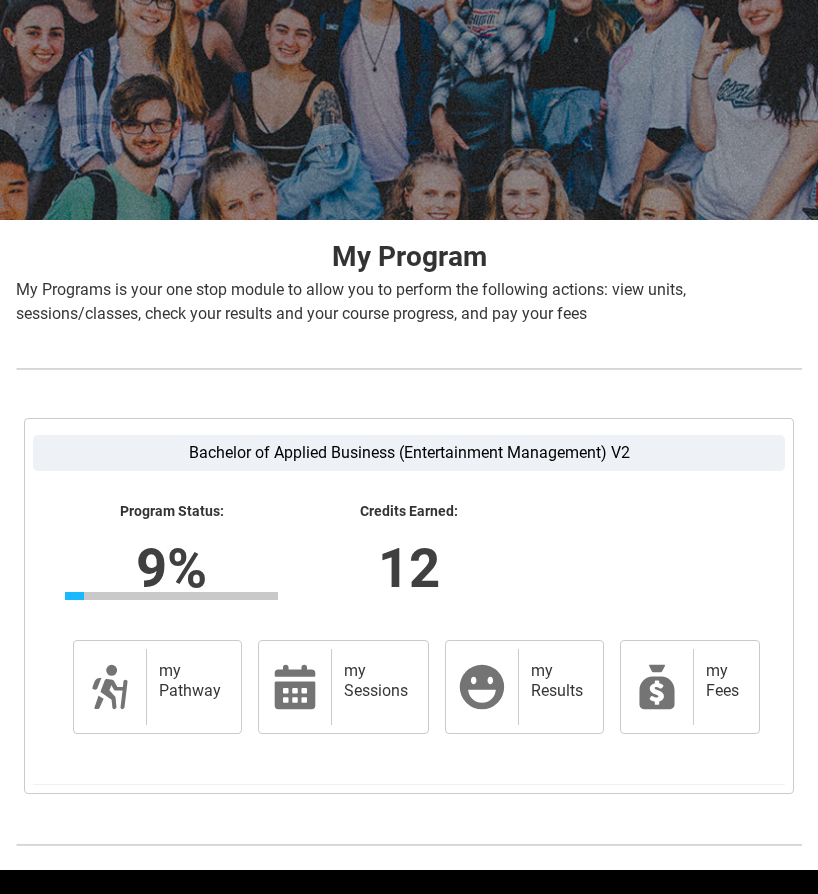 scroll, scrollTop: 236, scrollLeft: 0, axis: vertical 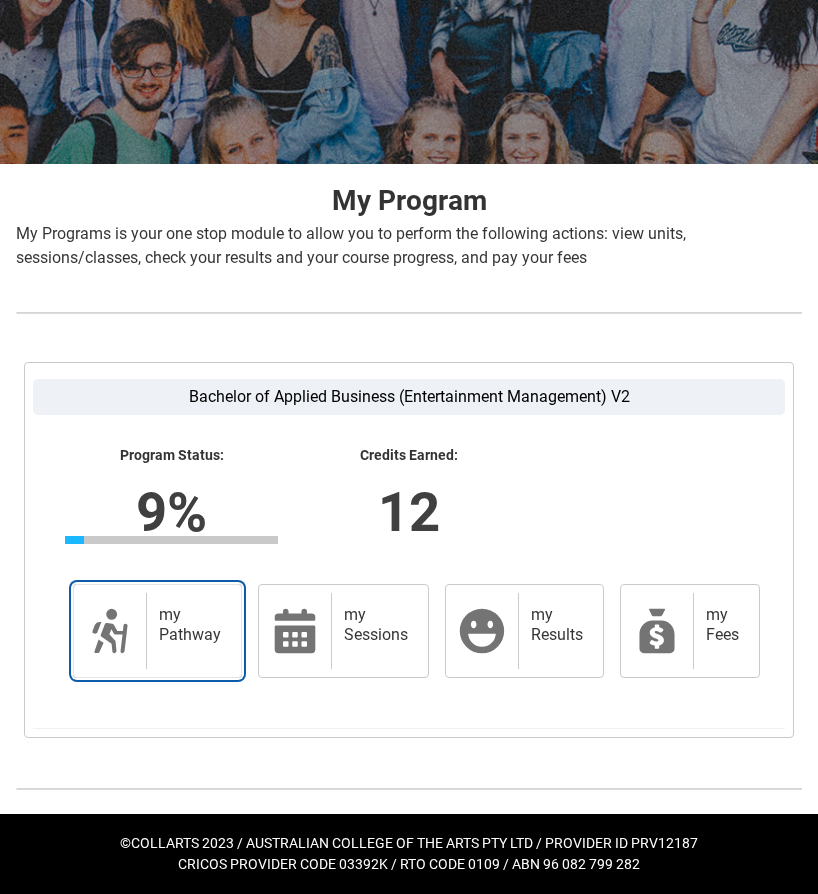 click on "my Pathway" at bounding box center [190, 625] 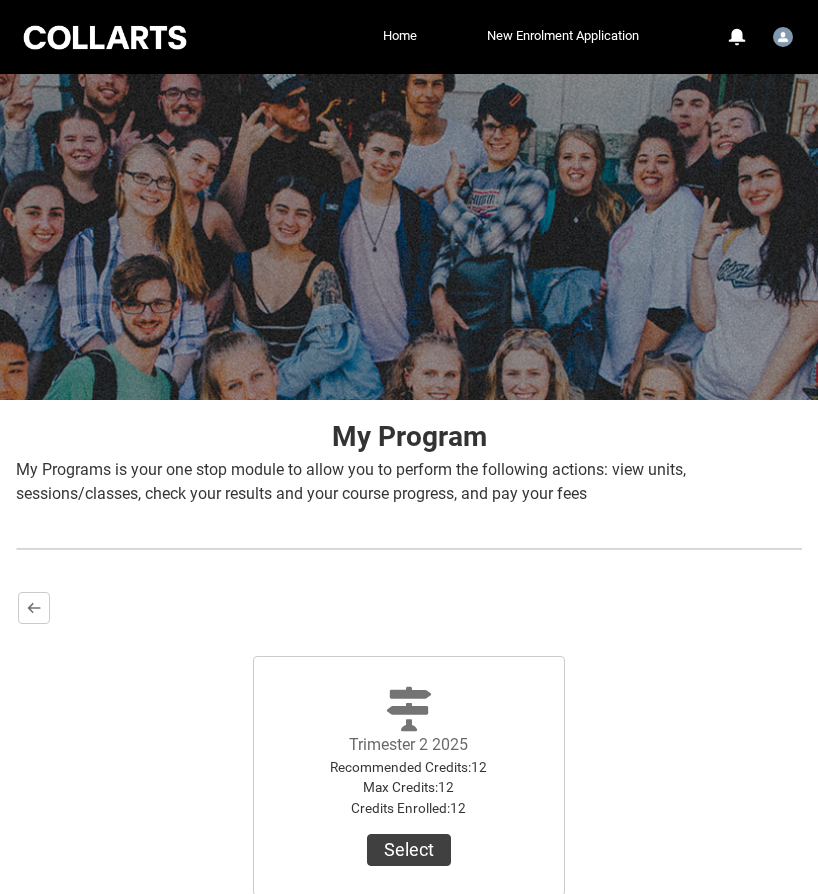 scroll, scrollTop: 196, scrollLeft: 0, axis: vertical 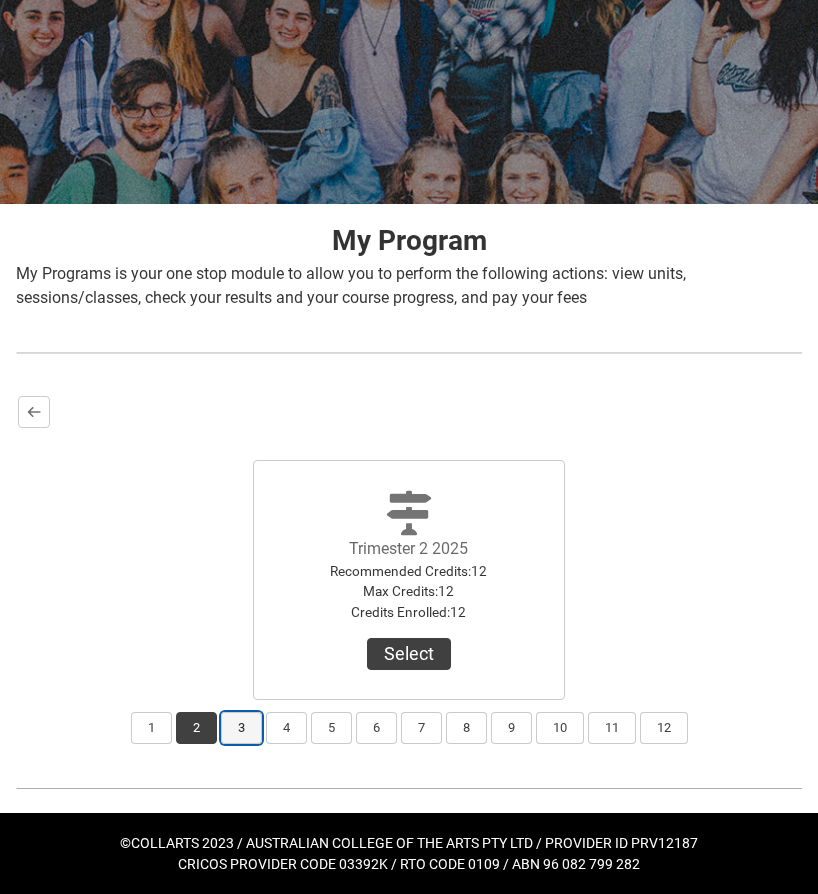 click on "3" at bounding box center (241, 728) 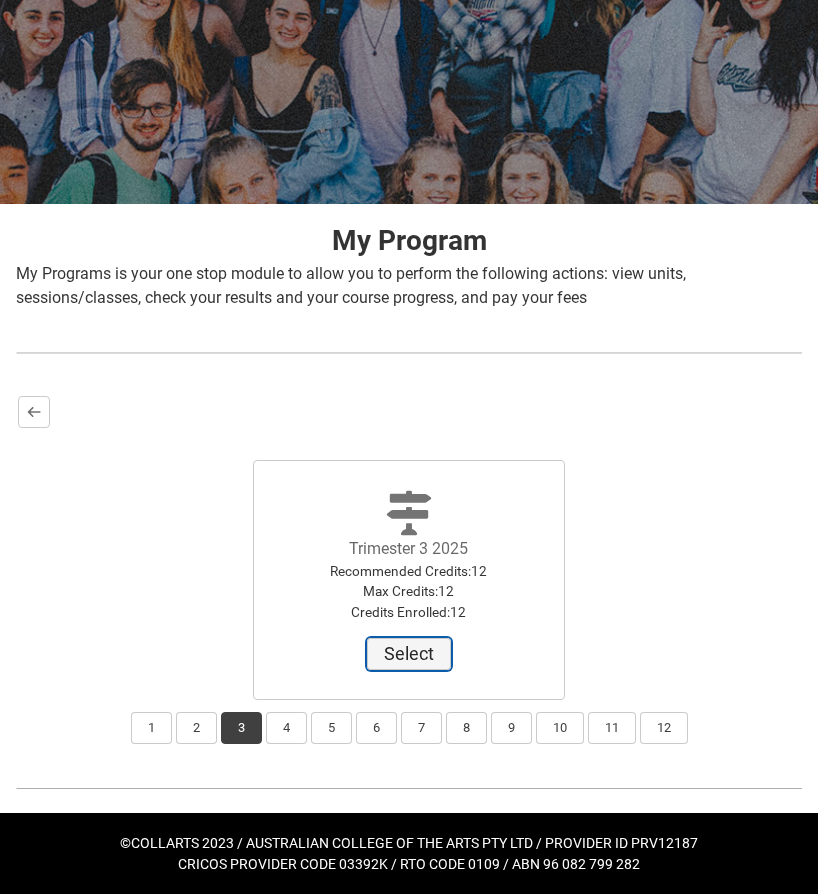 click on "Select" at bounding box center [409, 654] 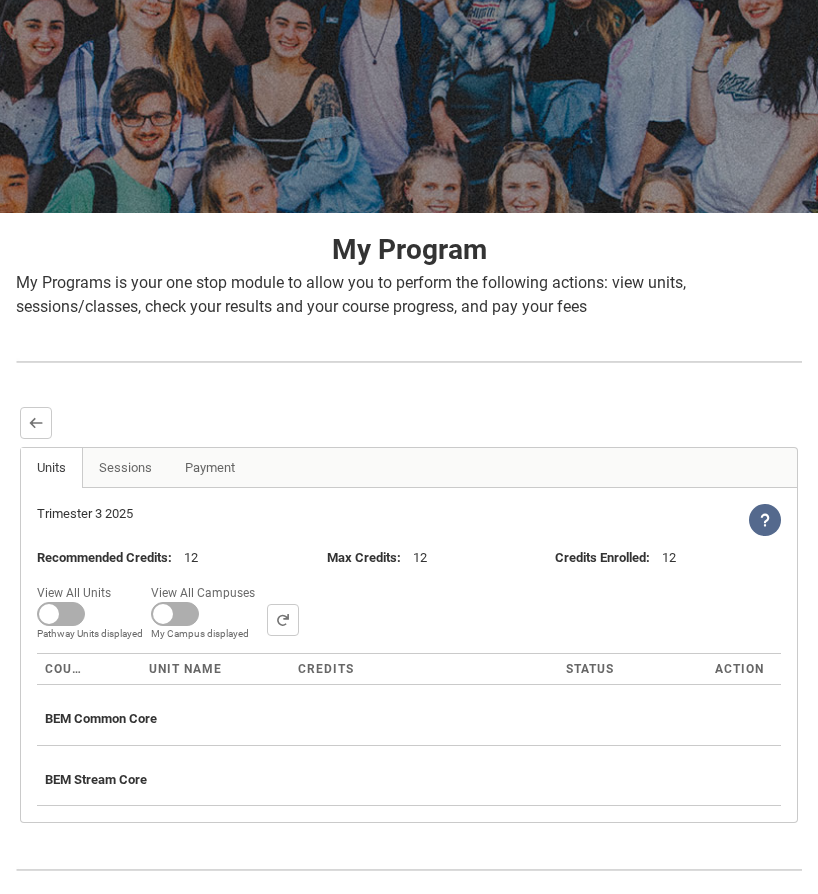 scroll, scrollTop: 268, scrollLeft: 0, axis: vertical 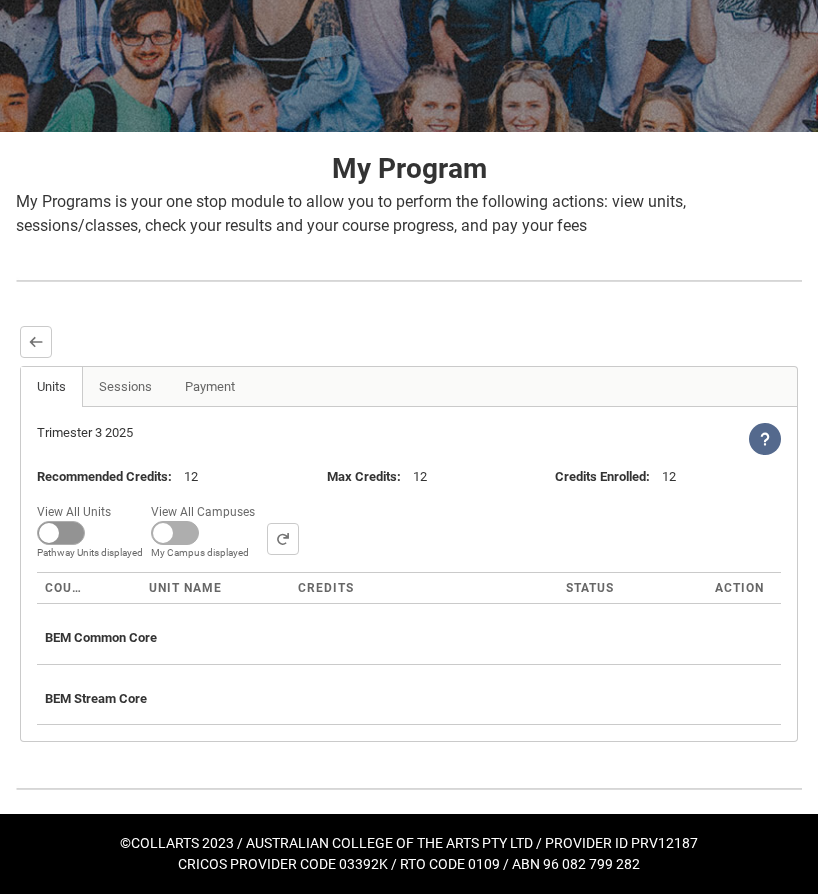 click at bounding box center [61, 533] 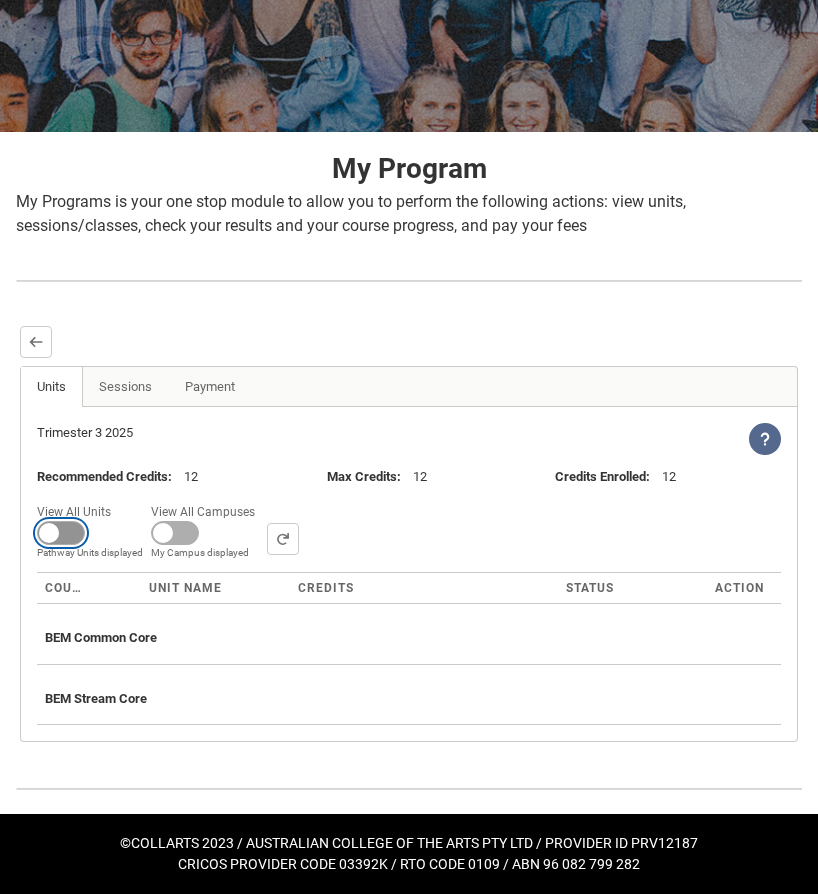 click on "View All Units All Units displayed Pathway Units displayed" at bounding box center (118, 498) 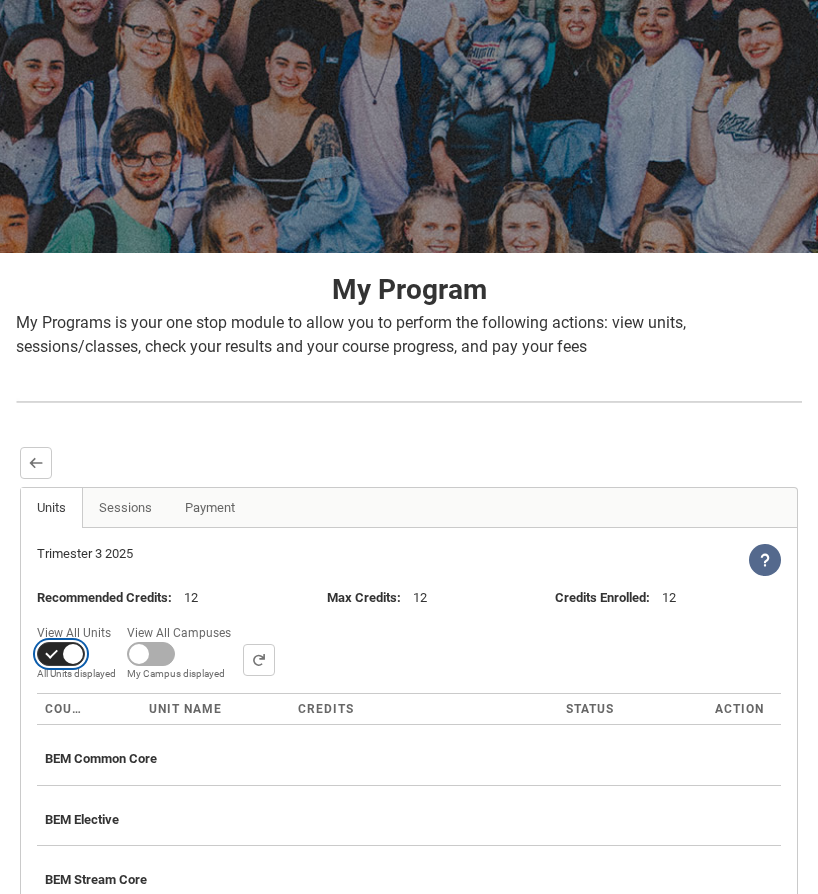scroll, scrollTop: 268, scrollLeft: 0, axis: vertical 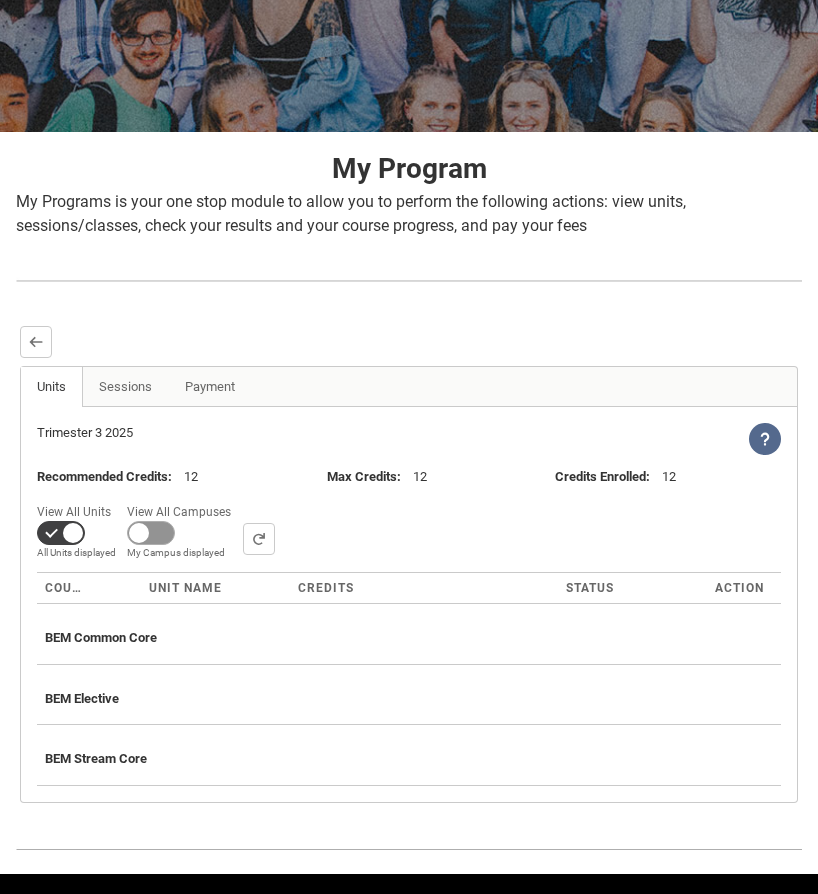 click at bounding box center [61, 533] 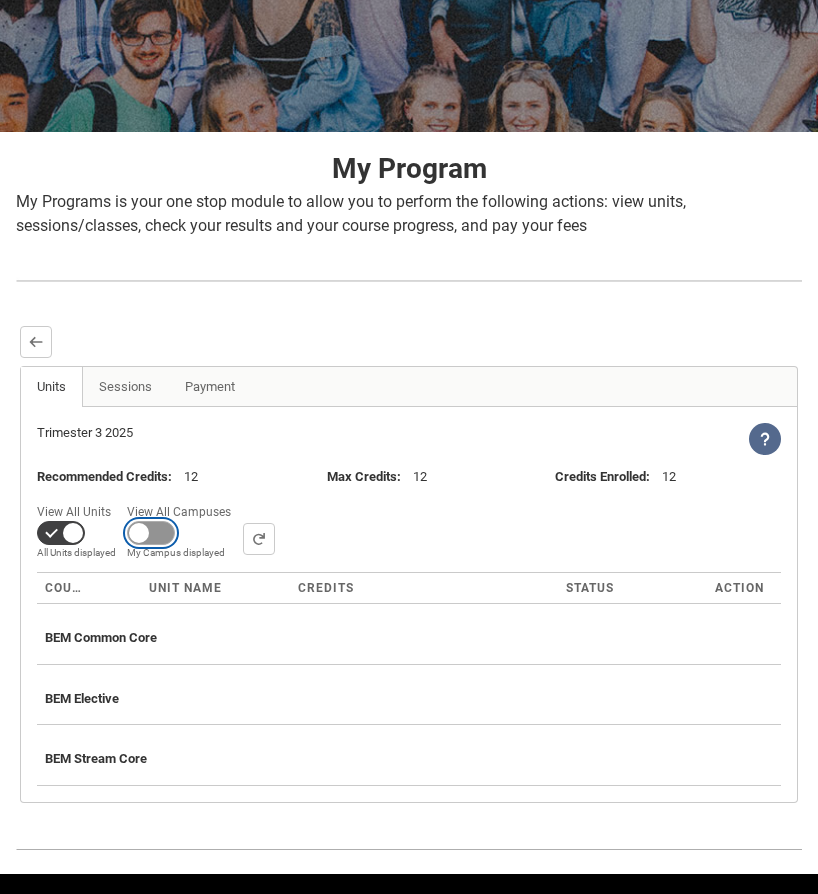 click on "View All Campuses Campus filter displayed My Campus displayed" at bounding box center [238, 498] 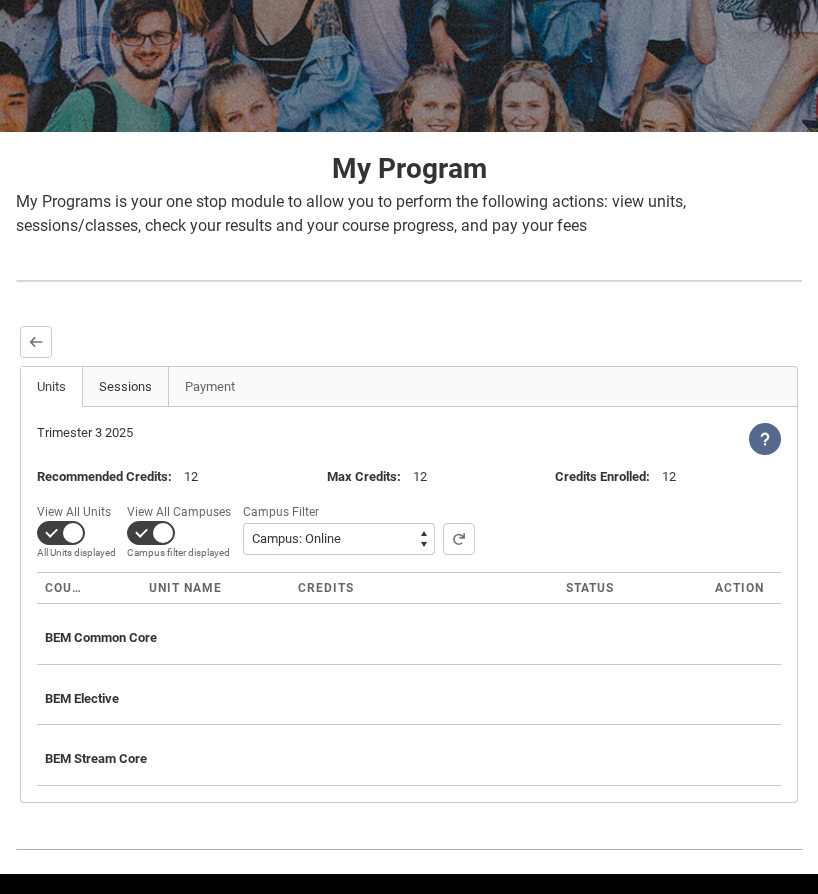 click on "Sessions" at bounding box center (125, 387) 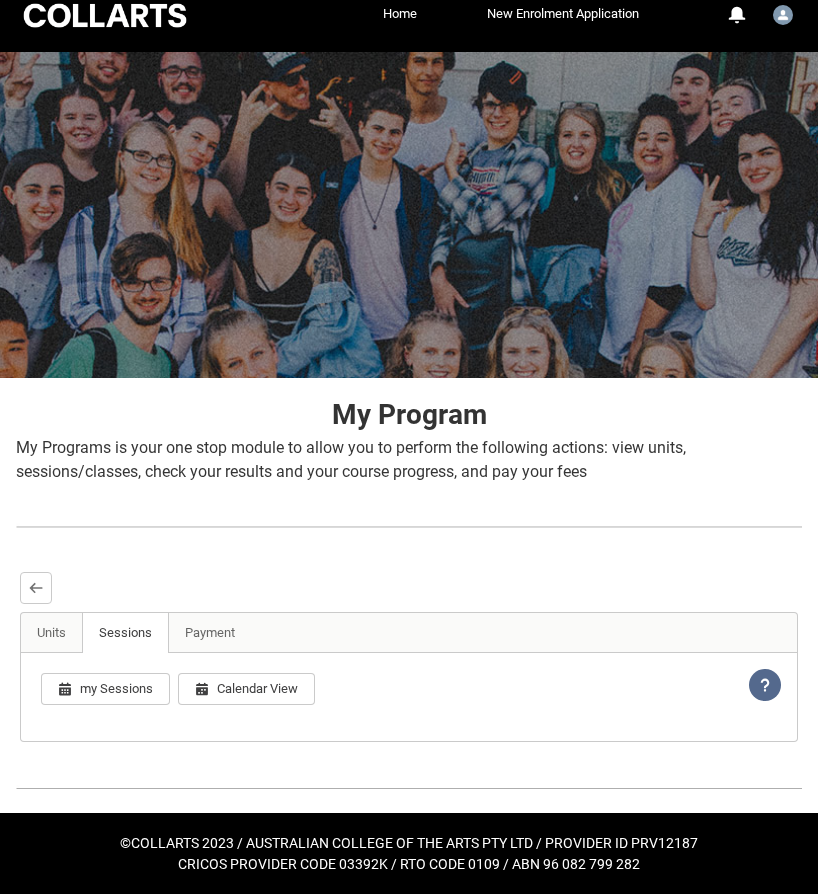 scroll, scrollTop: 77, scrollLeft: 0, axis: vertical 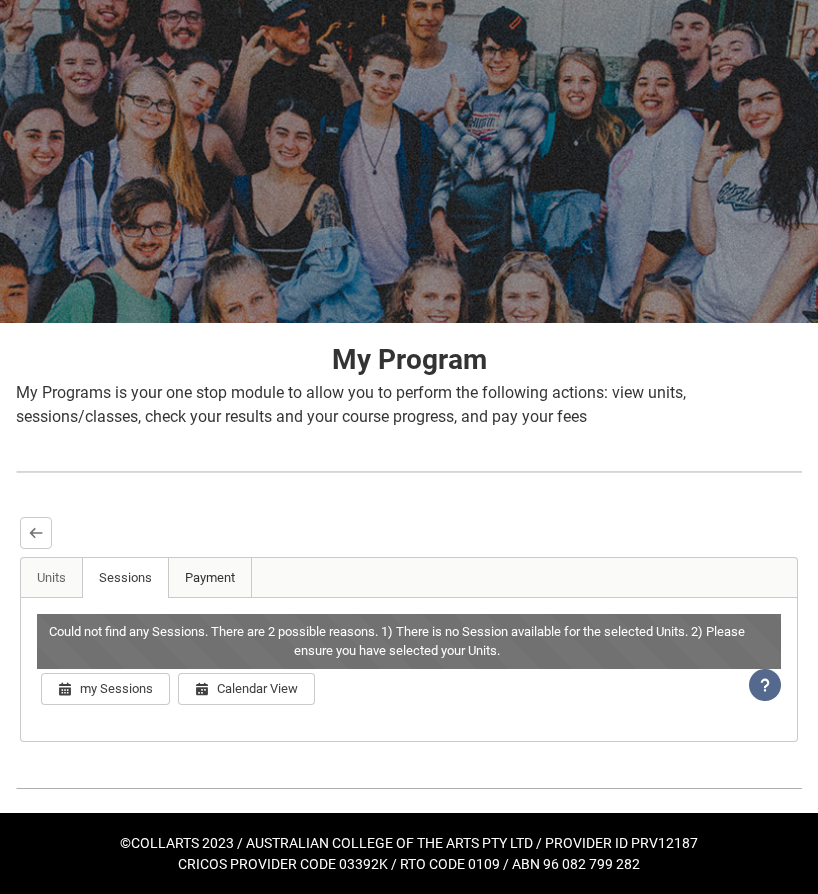 click on "Payment" at bounding box center [210, 578] 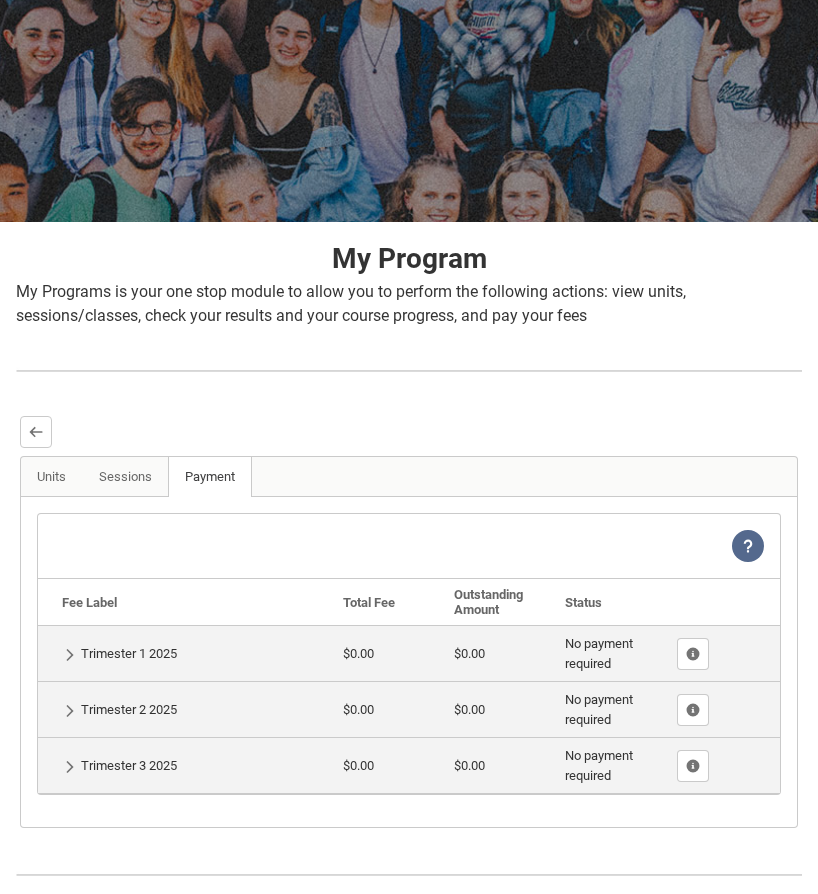 scroll, scrollTop: 264, scrollLeft: 0, axis: vertical 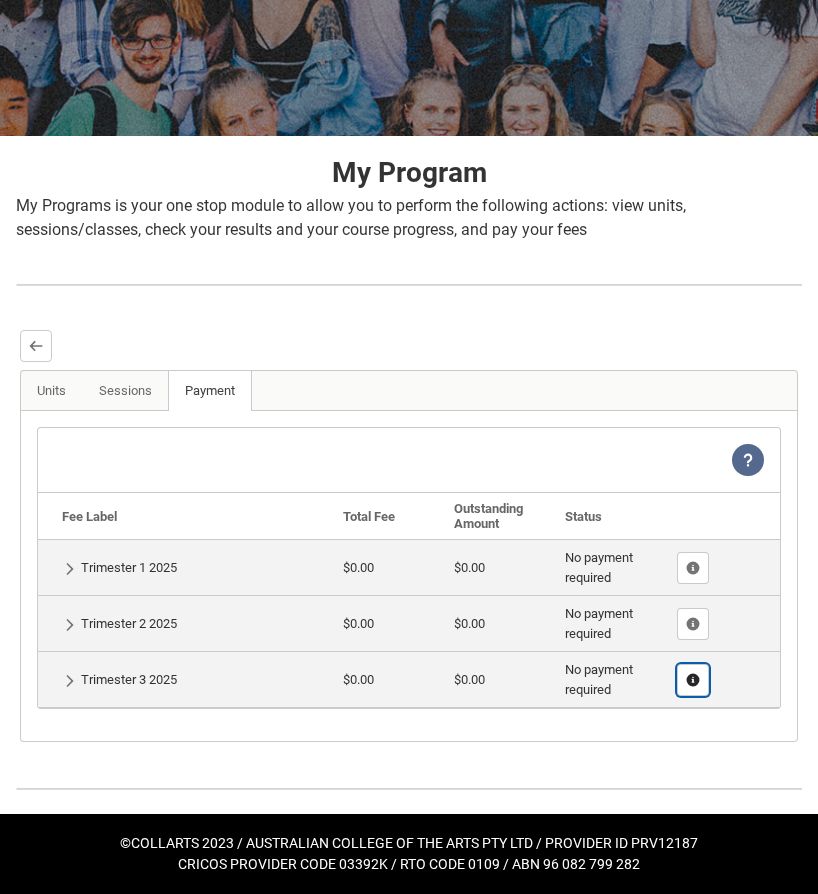 click on "Show Fee Lines" at bounding box center (693, 680) 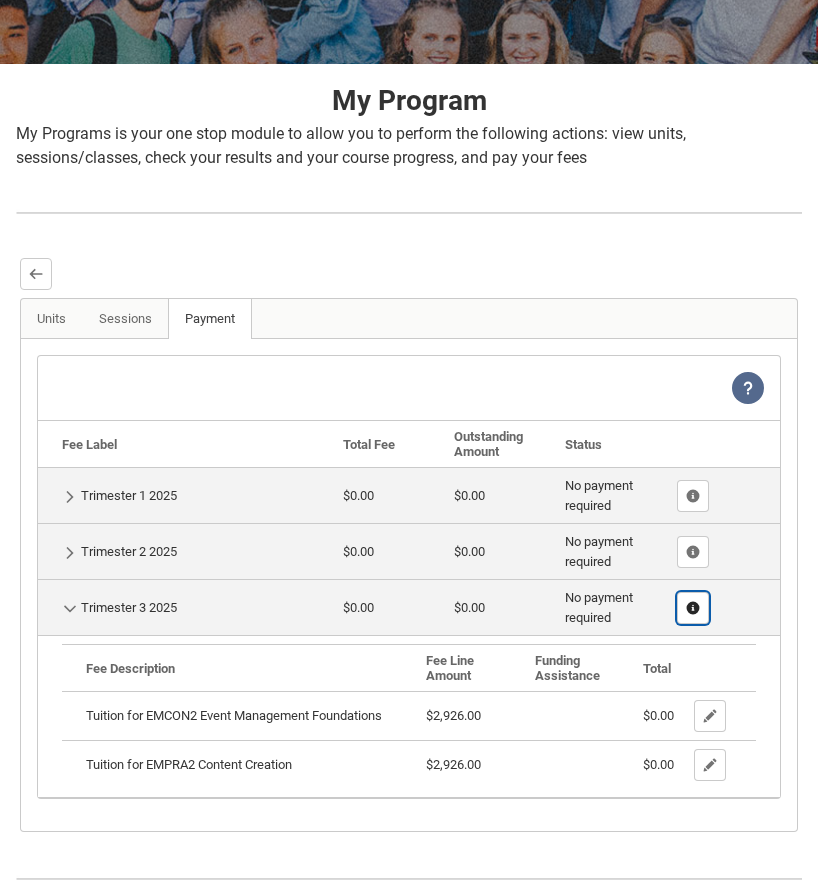 scroll, scrollTop: 426, scrollLeft: 0, axis: vertical 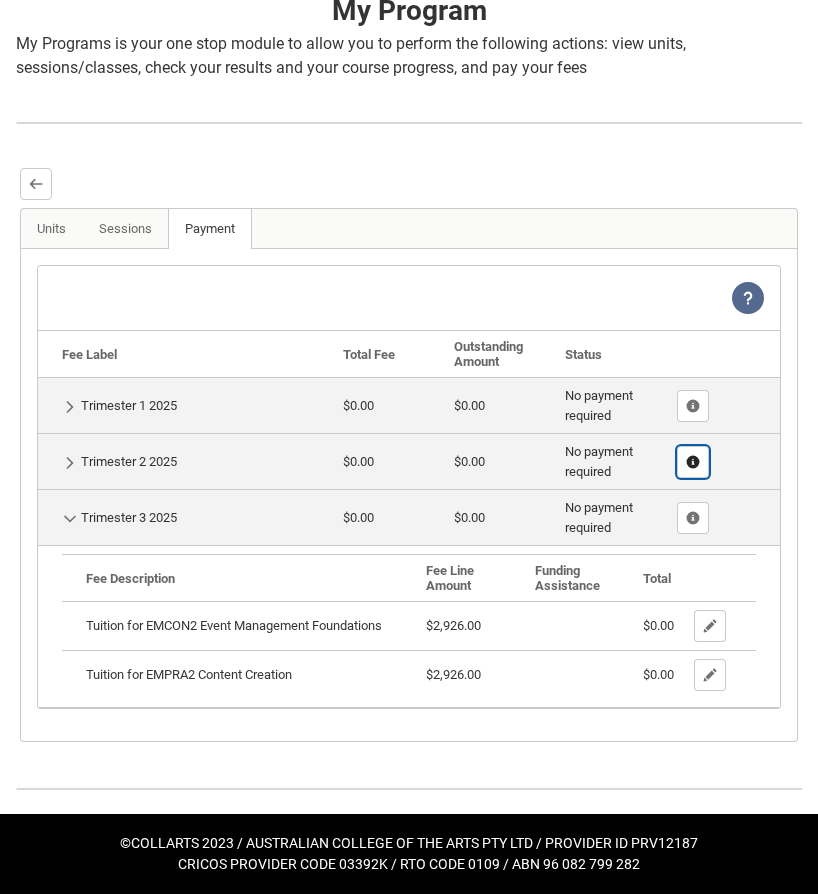 click at bounding box center (693, 461) 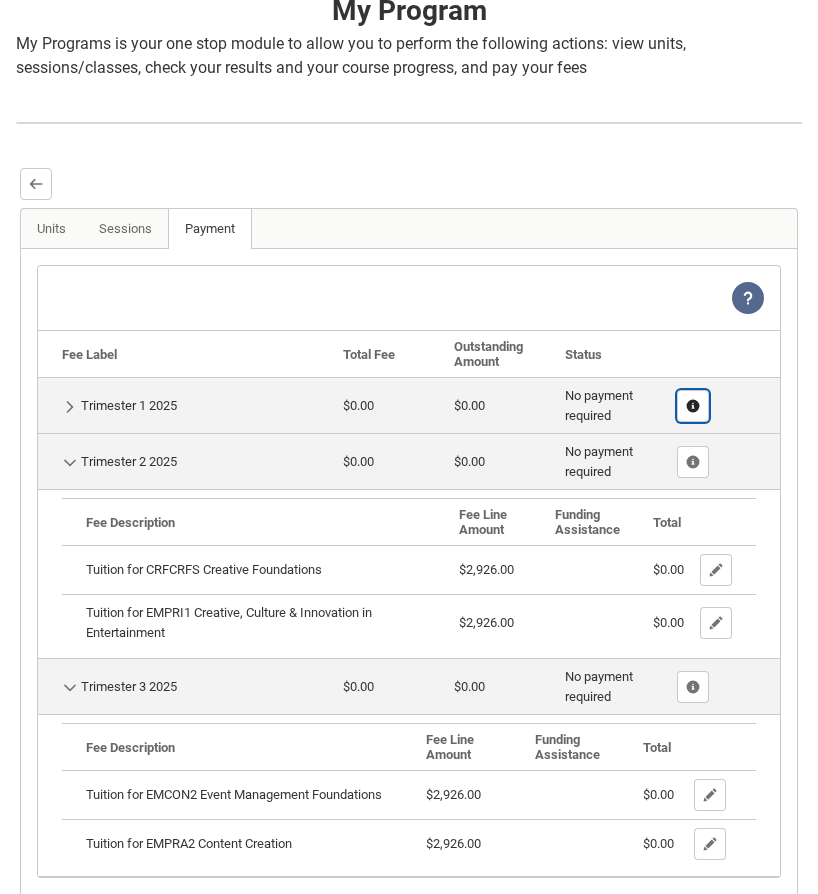 click on "Show Fee Lines" at bounding box center (693, 406) 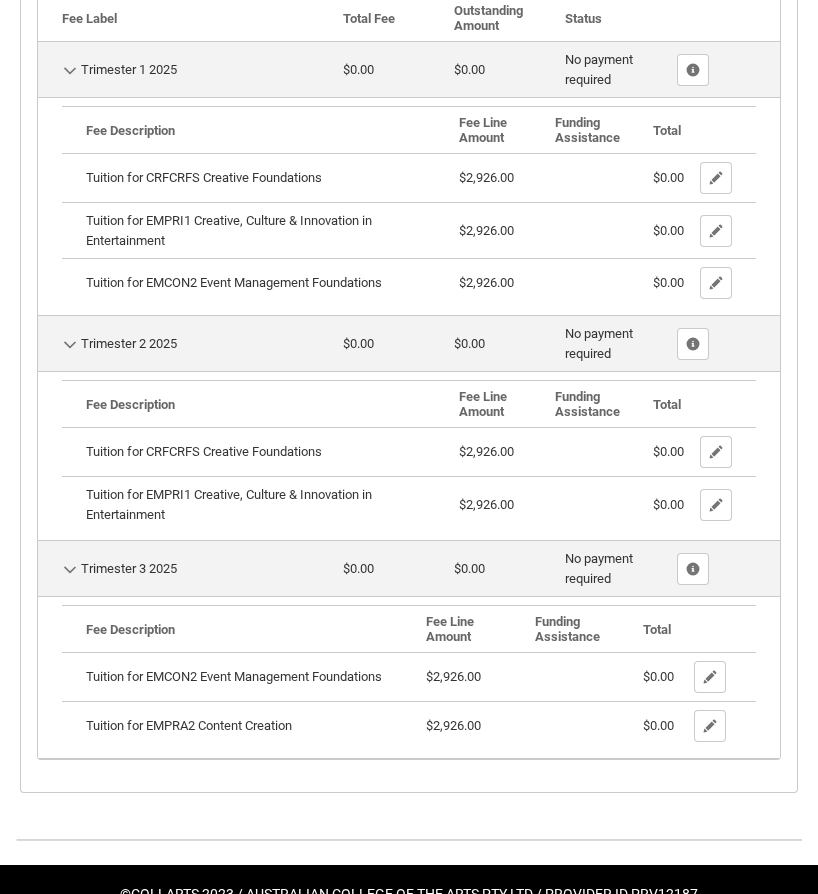 scroll, scrollTop: 813, scrollLeft: 0, axis: vertical 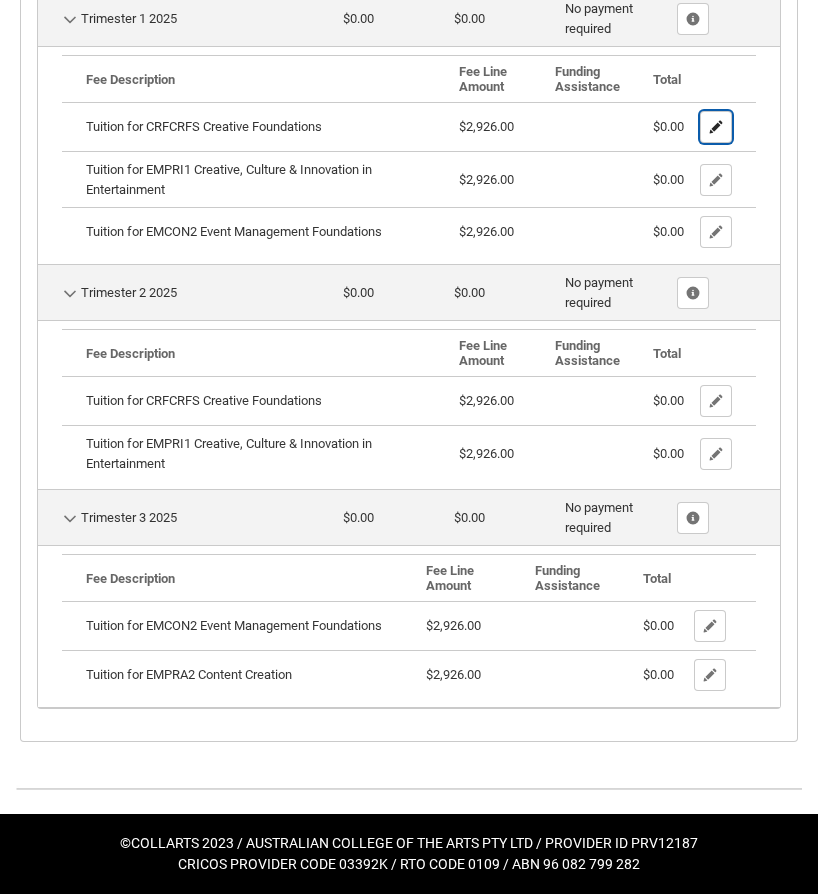 click at bounding box center [716, 127] 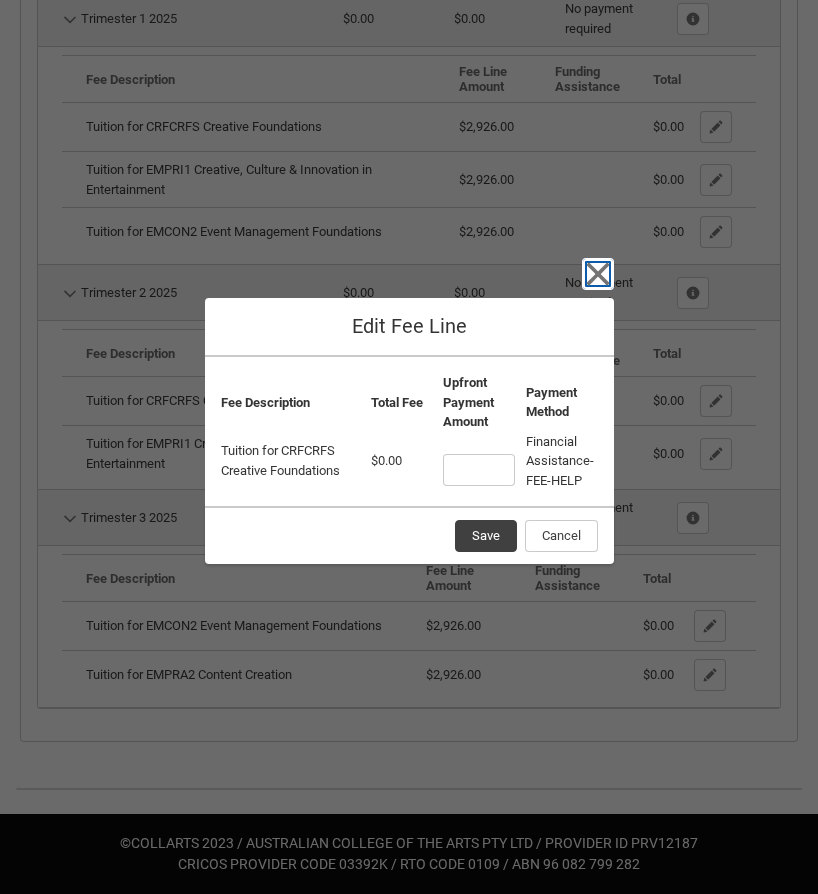 click 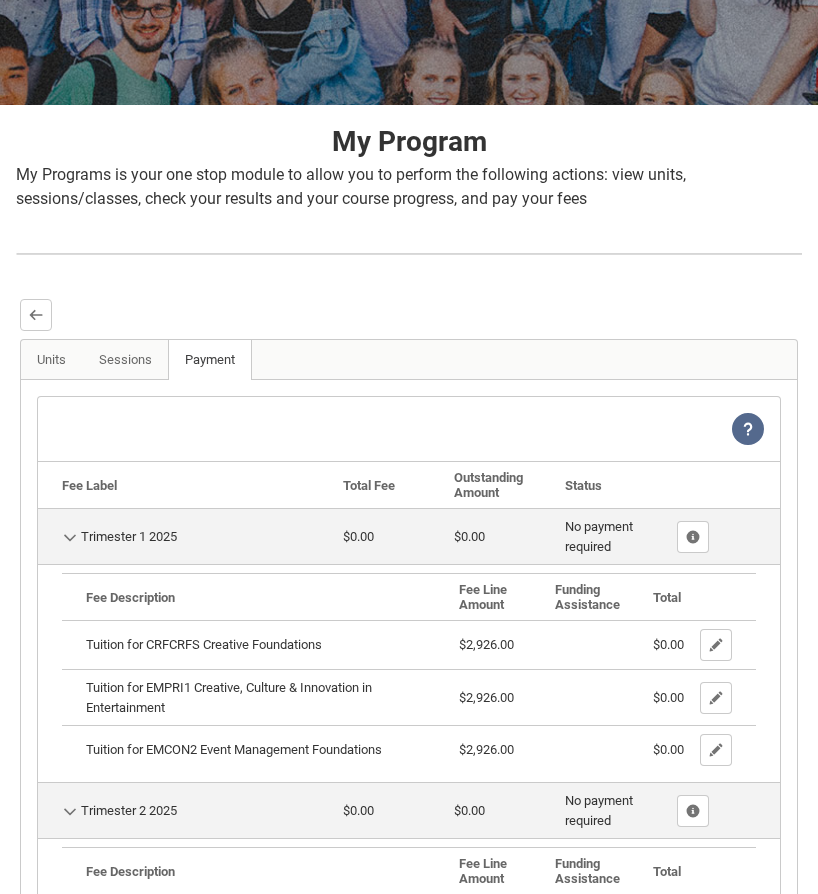 scroll, scrollTop: 277, scrollLeft: 0, axis: vertical 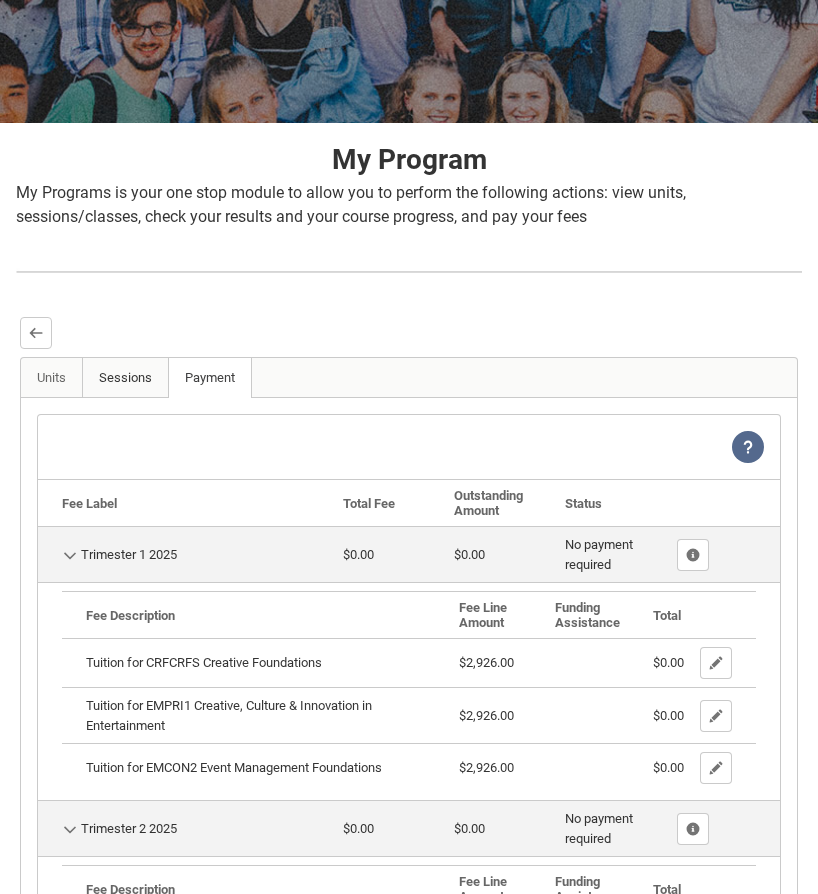 click on "Sessions" at bounding box center (125, 378) 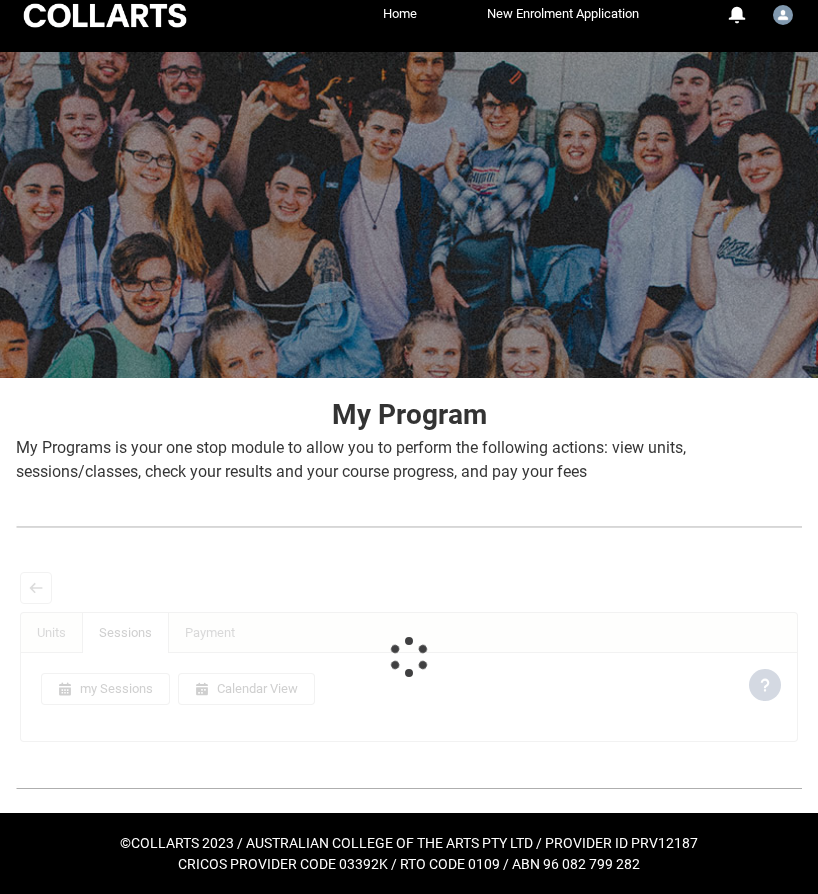 scroll, scrollTop: 77, scrollLeft: 0, axis: vertical 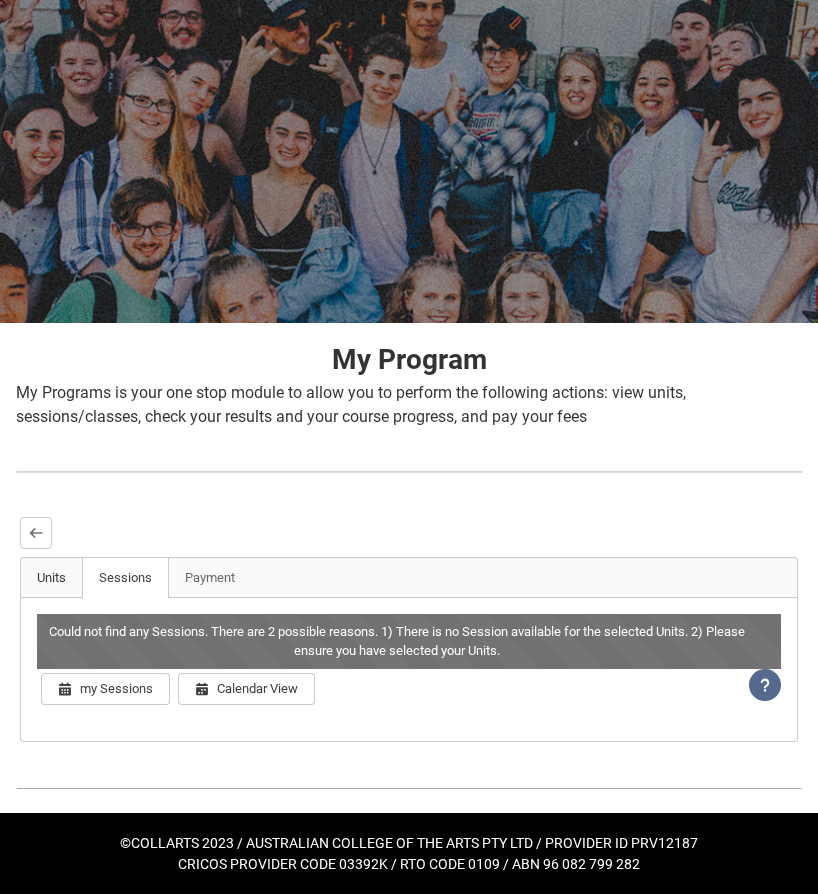 click on "Units" at bounding box center (52, 578) 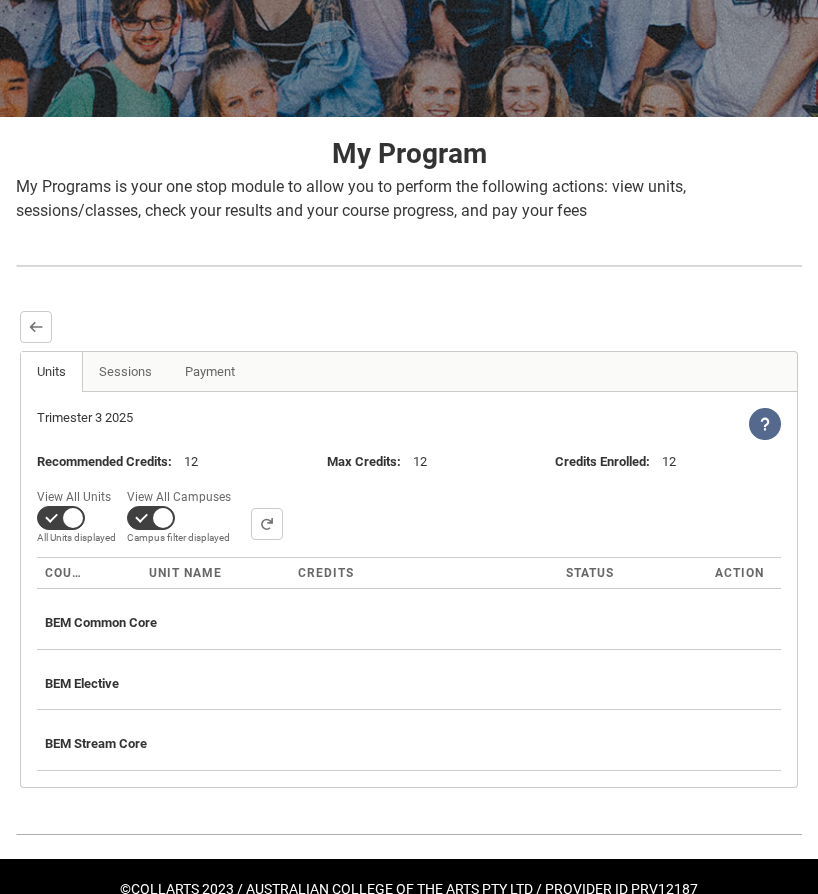 scroll, scrollTop: 302, scrollLeft: 0, axis: vertical 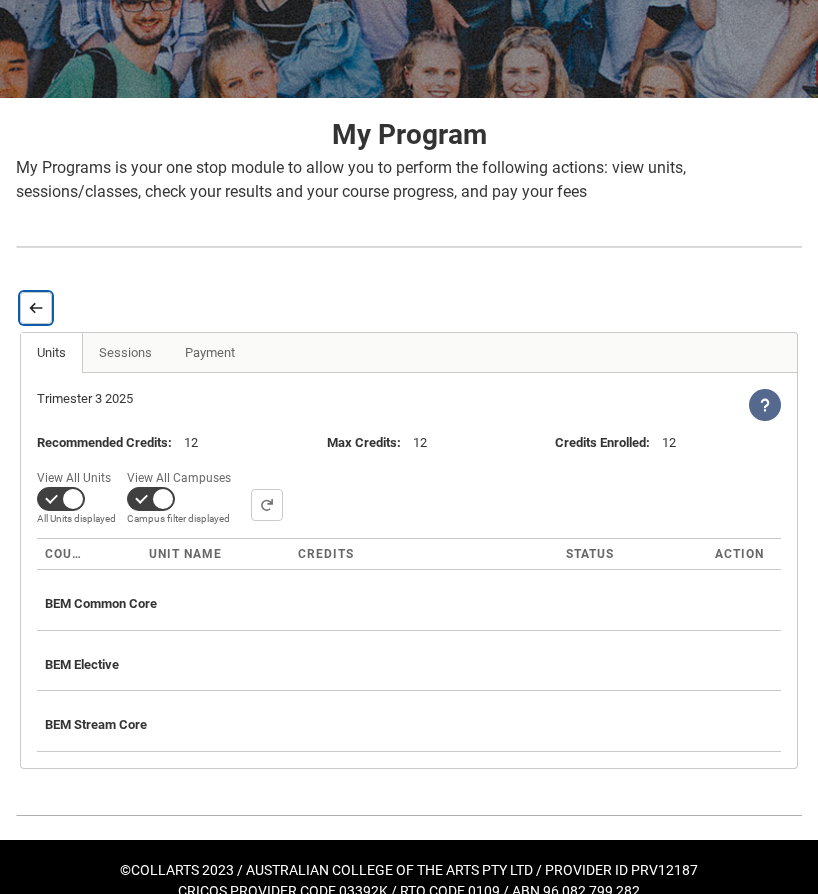 click at bounding box center (36, 307) 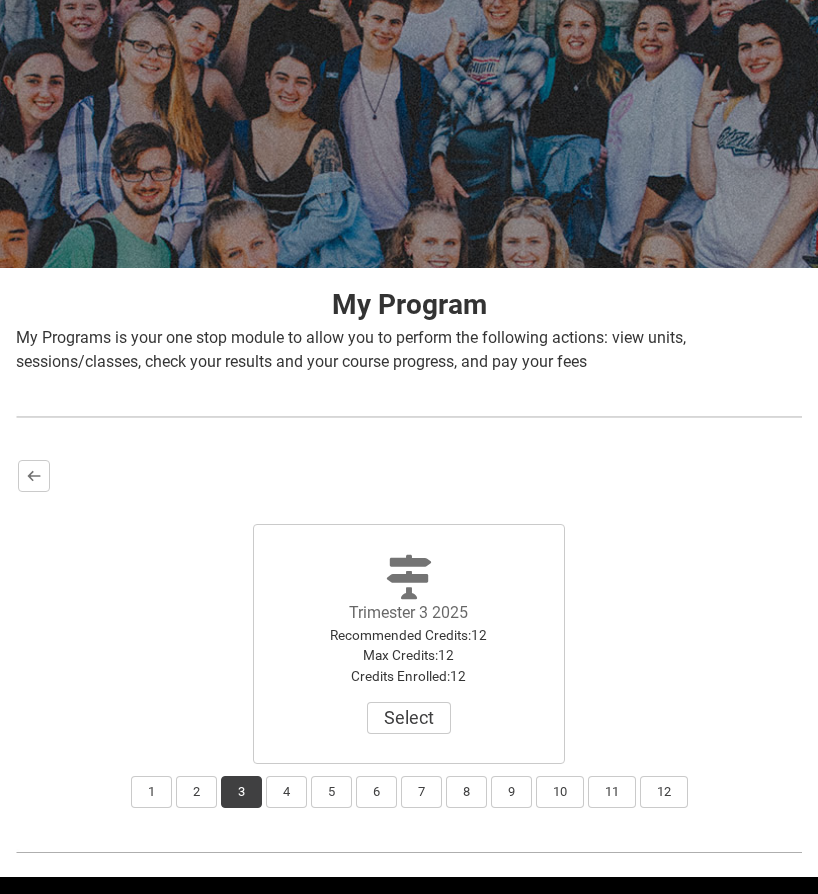 scroll, scrollTop: 196, scrollLeft: 0, axis: vertical 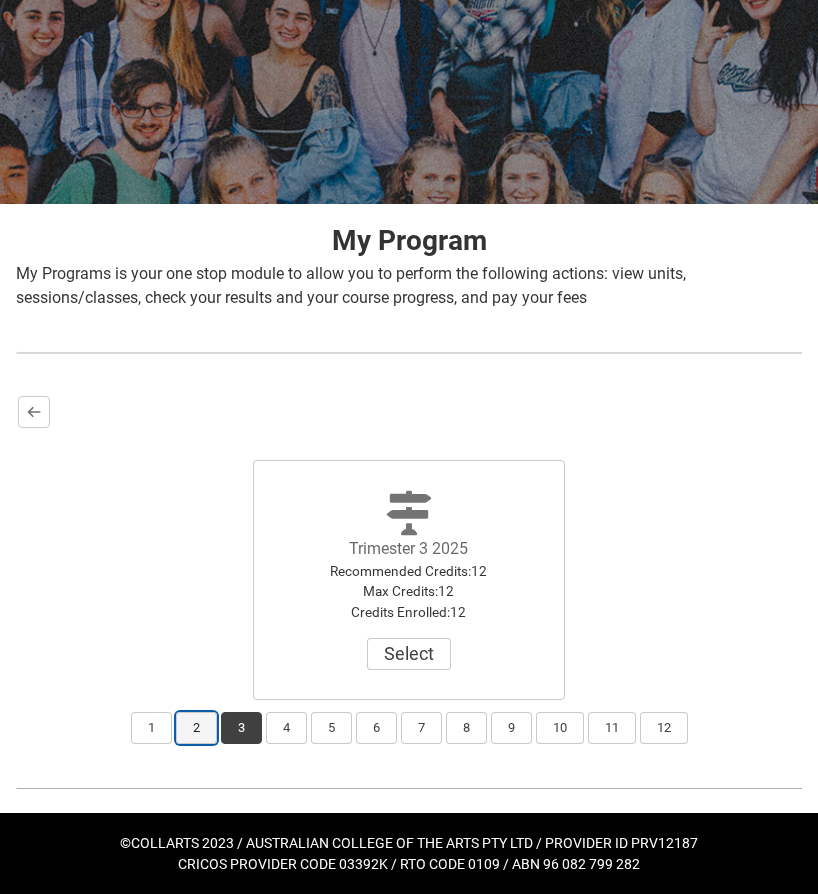 click on "2" at bounding box center (196, 728) 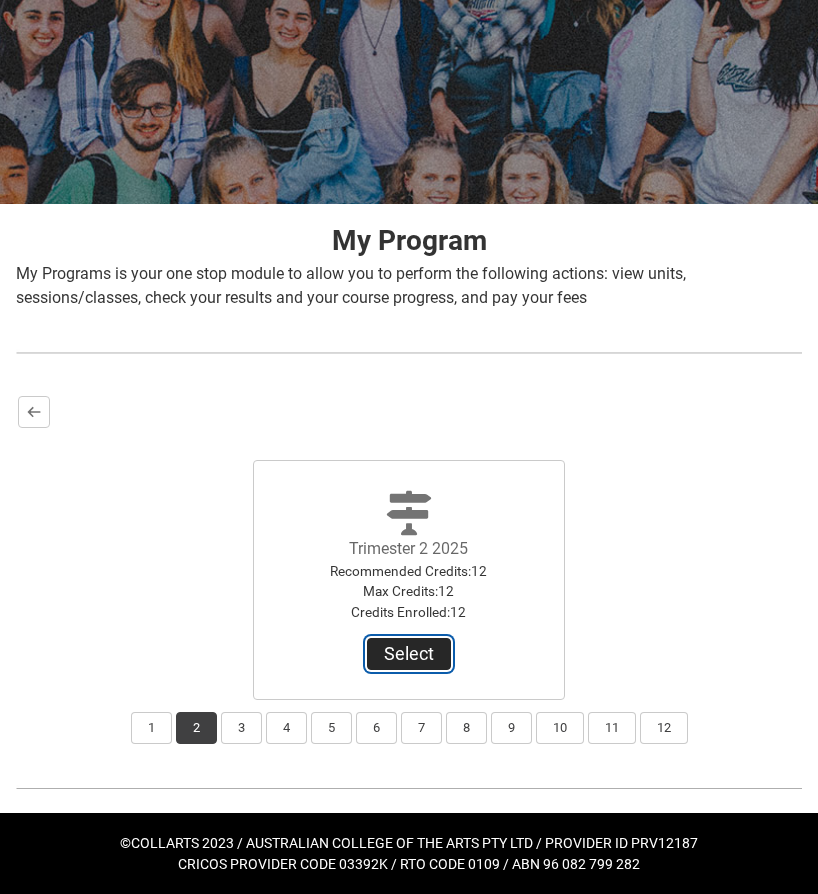 click on "Select" at bounding box center [409, 654] 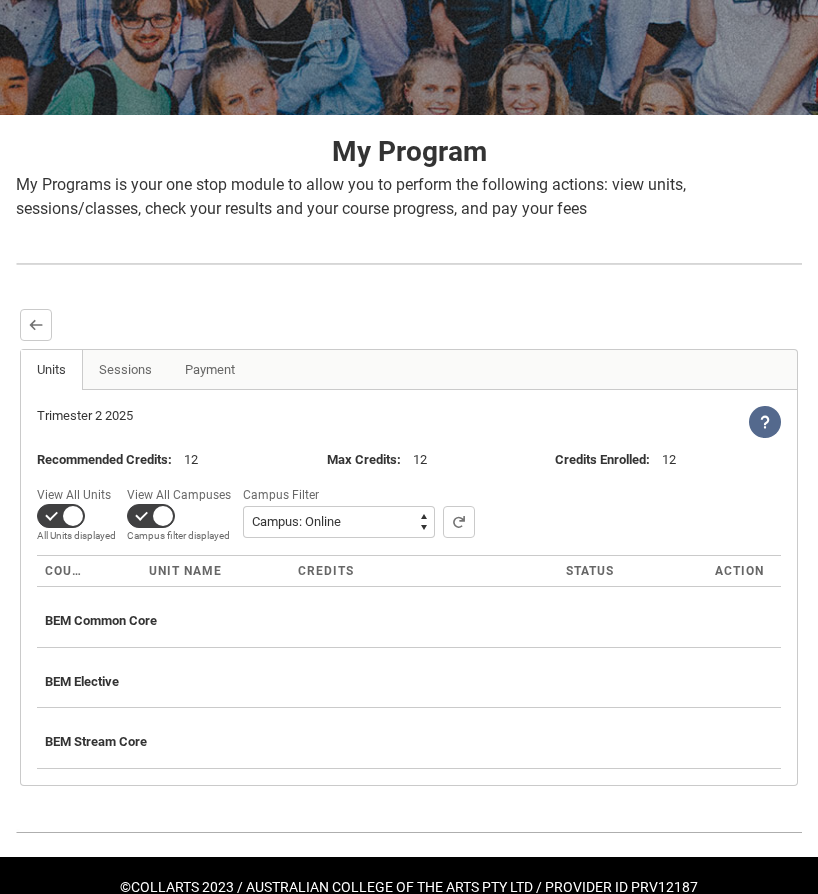 scroll, scrollTop: 329, scrollLeft: 0, axis: vertical 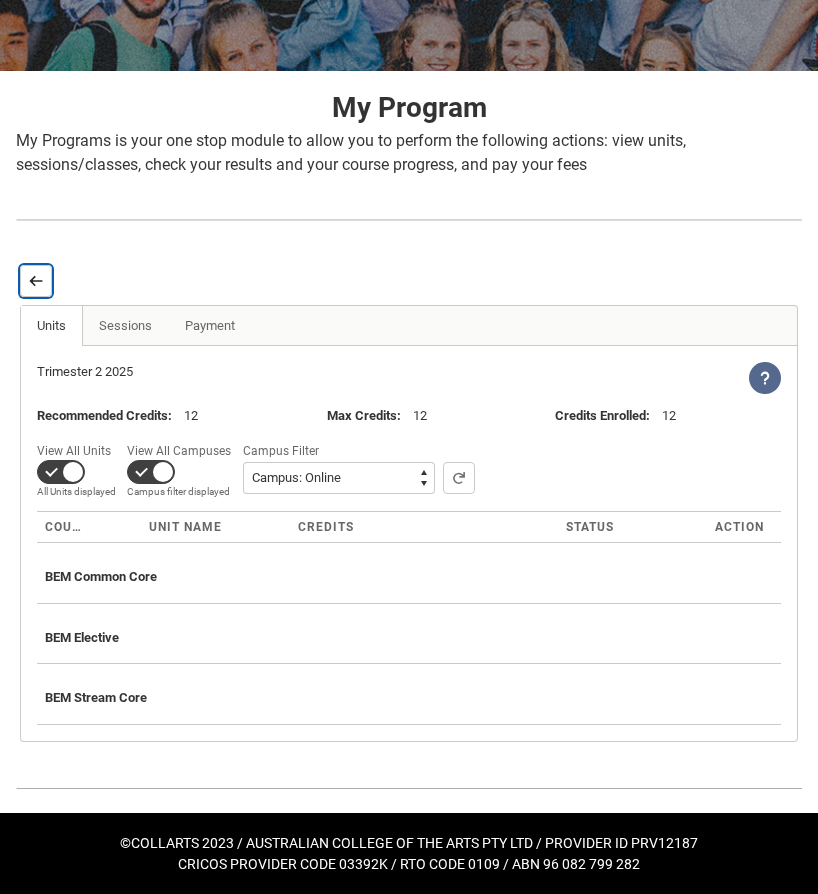 click on "Back" at bounding box center [36, 281] 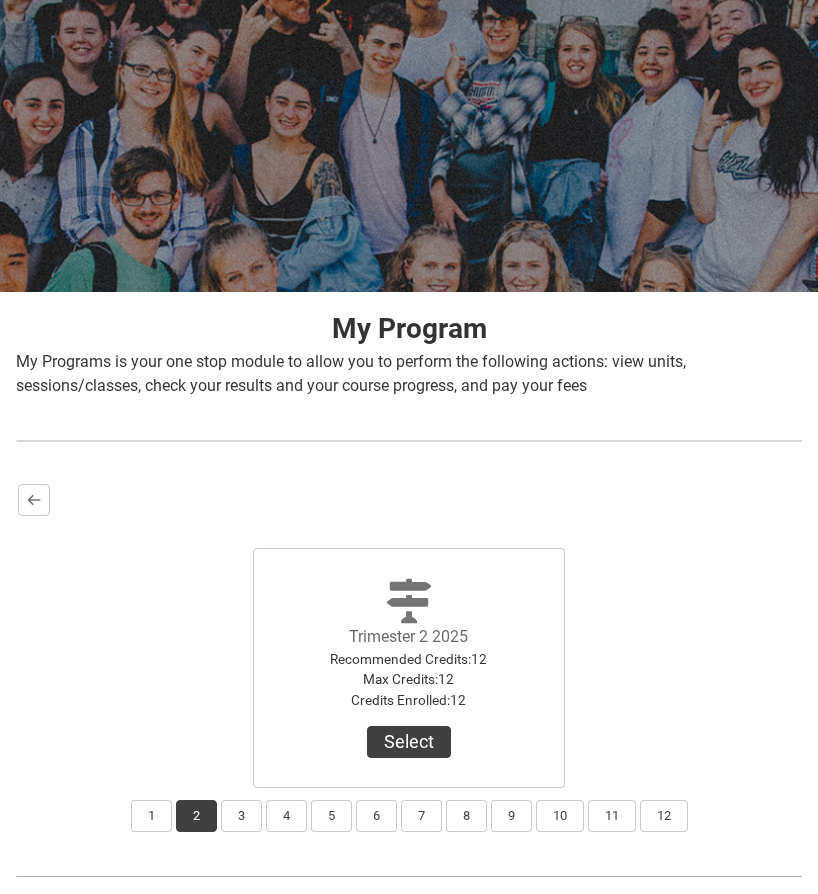 scroll, scrollTop: 196, scrollLeft: 0, axis: vertical 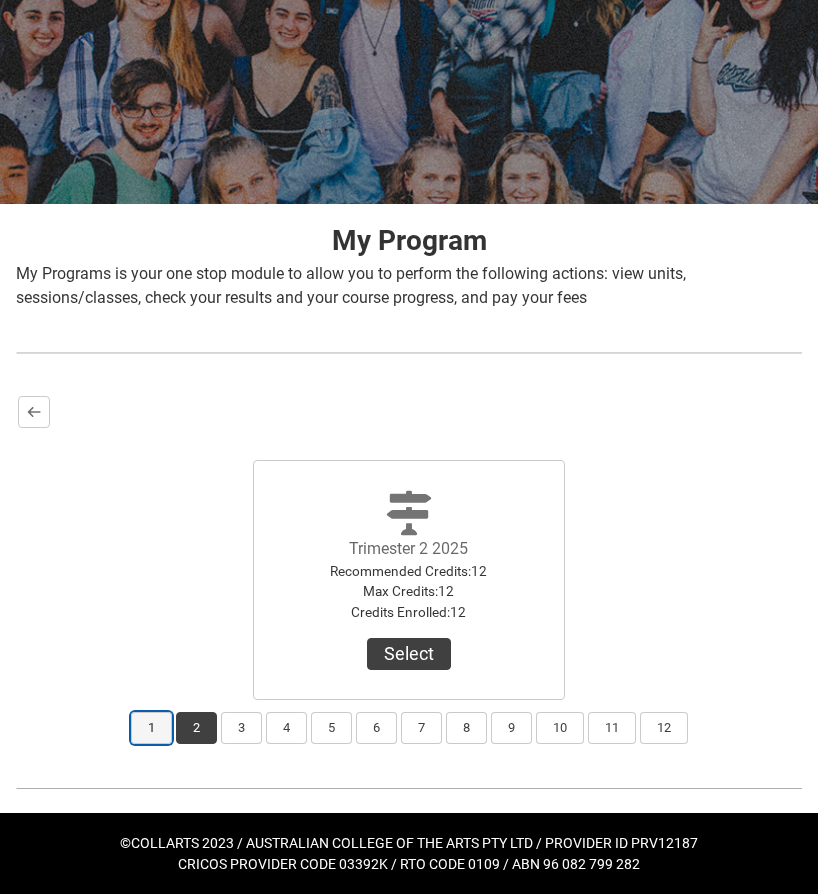 click on "1" at bounding box center (151, 728) 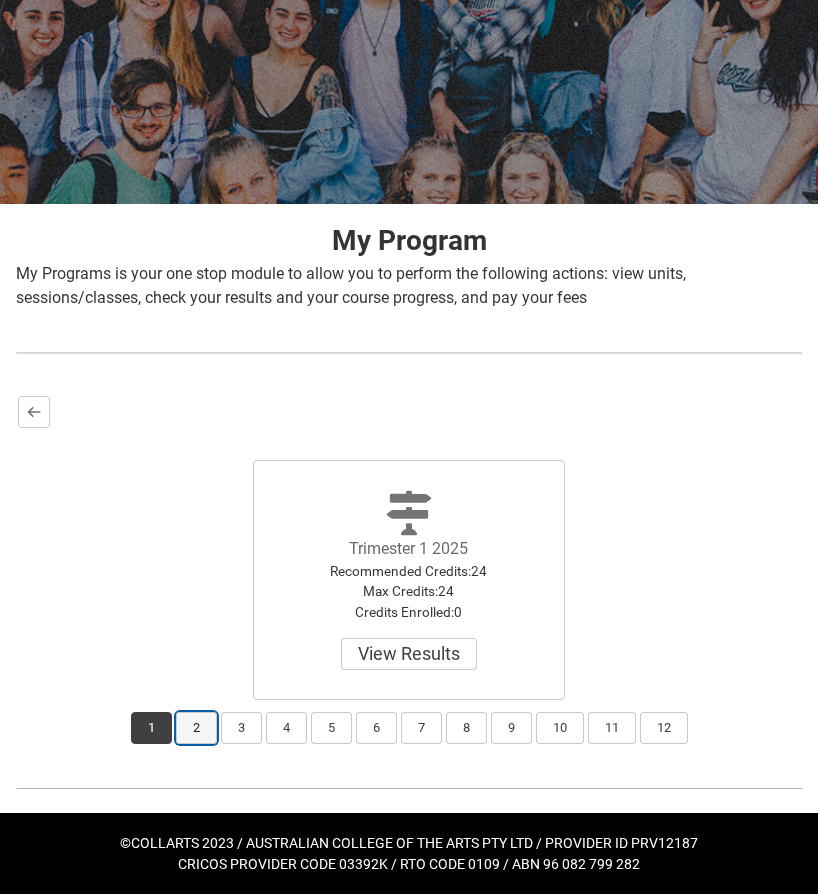click on "2" at bounding box center (196, 728) 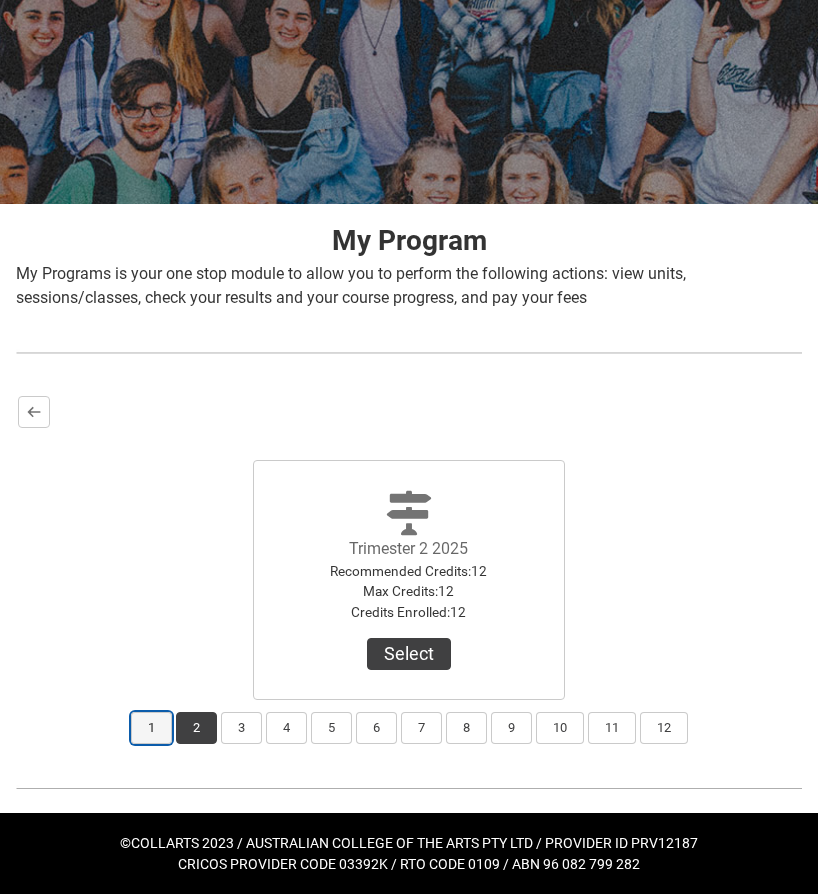 click on "1" at bounding box center [151, 728] 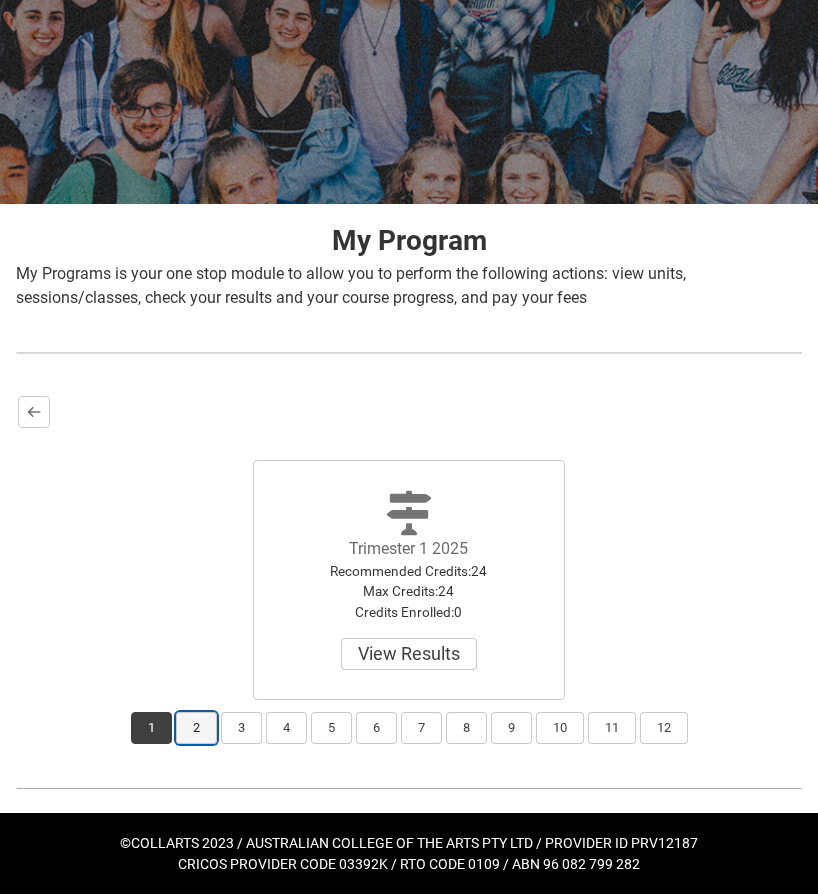 click on "2" at bounding box center [196, 728] 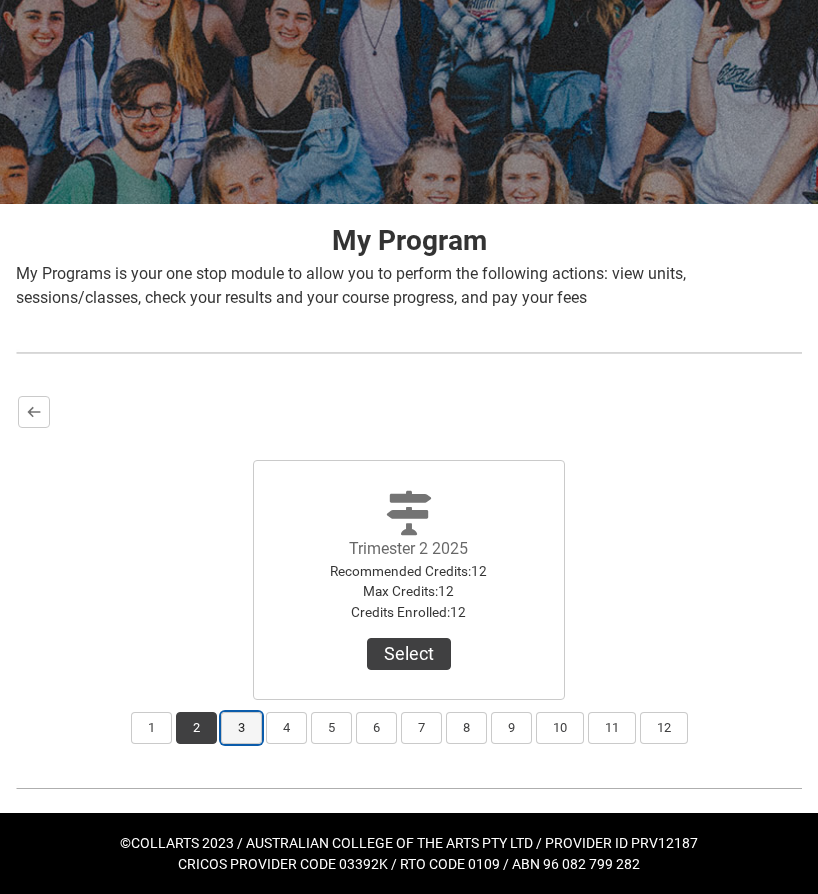 click on "3" at bounding box center [241, 728] 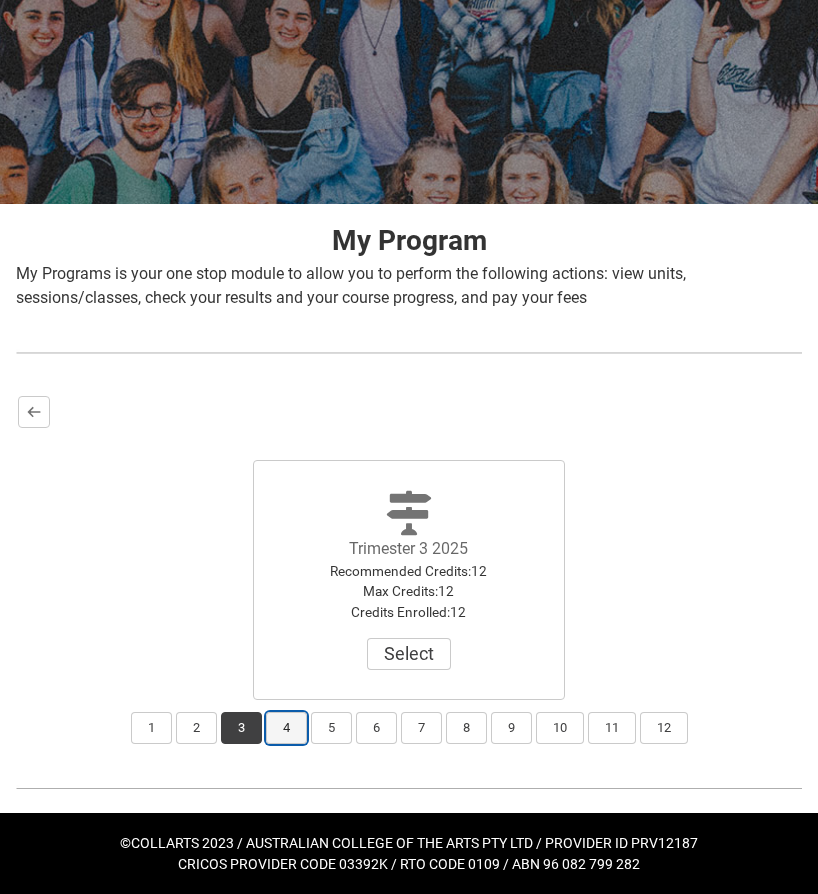 click on "4" at bounding box center [286, 728] 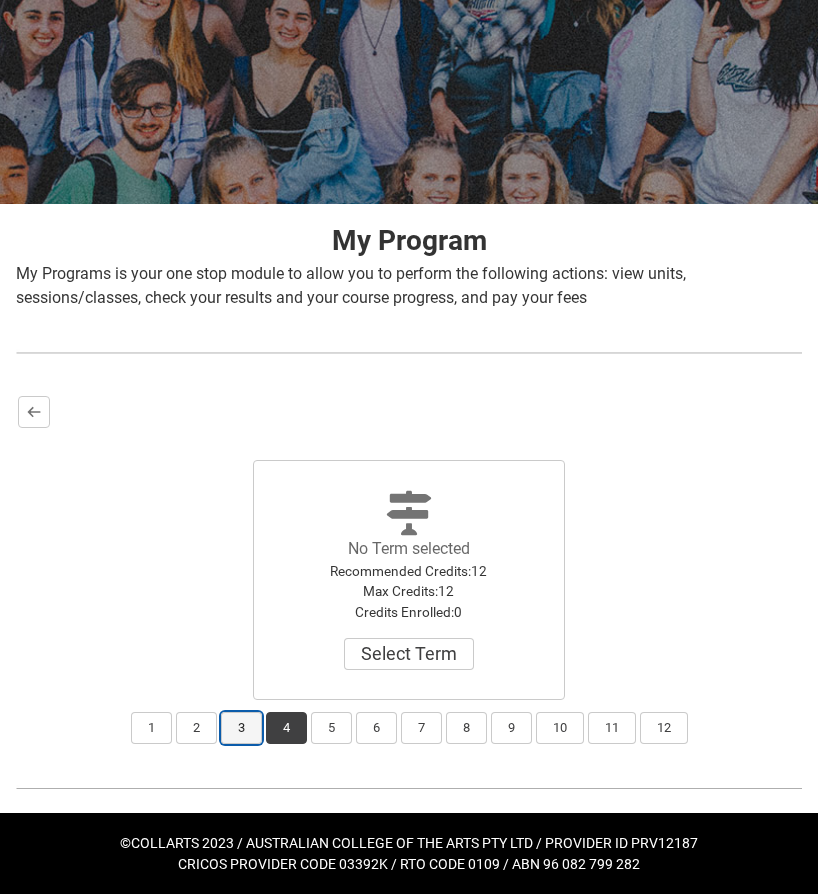 click on "3" at bounding box center [241, 728] 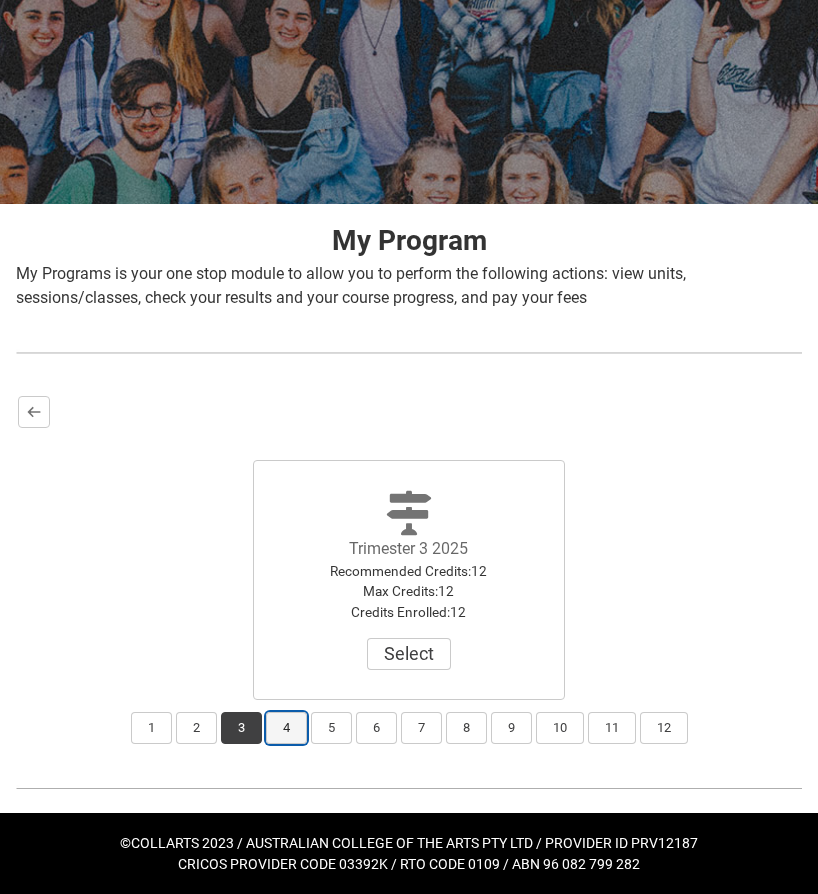 click on "4" at bounding box center [286, 728] 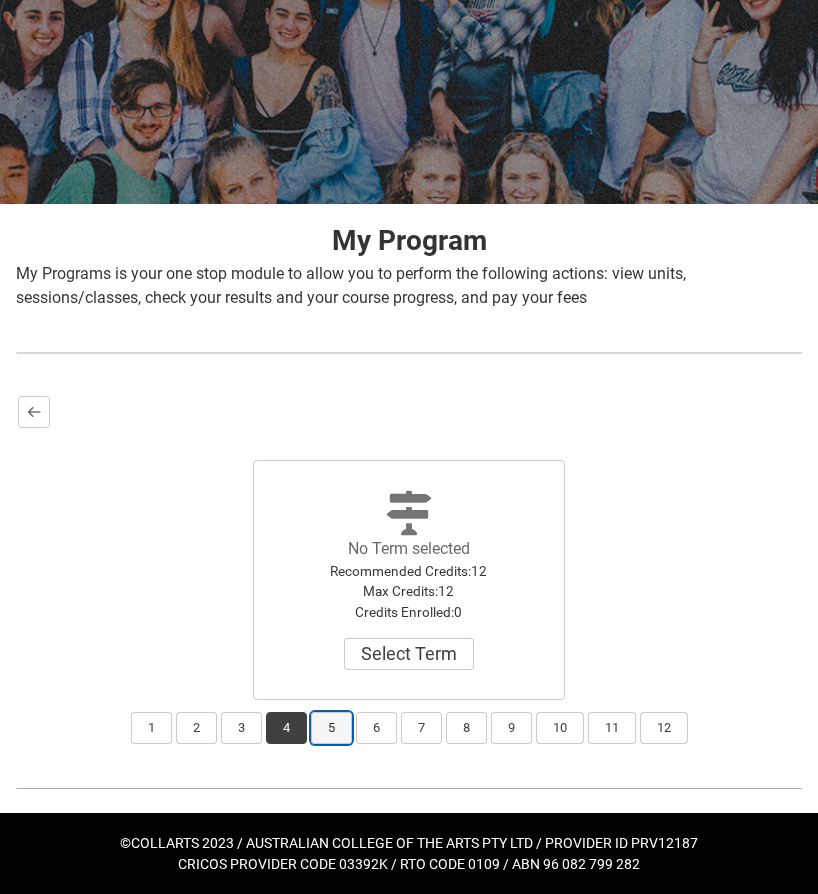 click on "5" at bounding box center (331, 728) 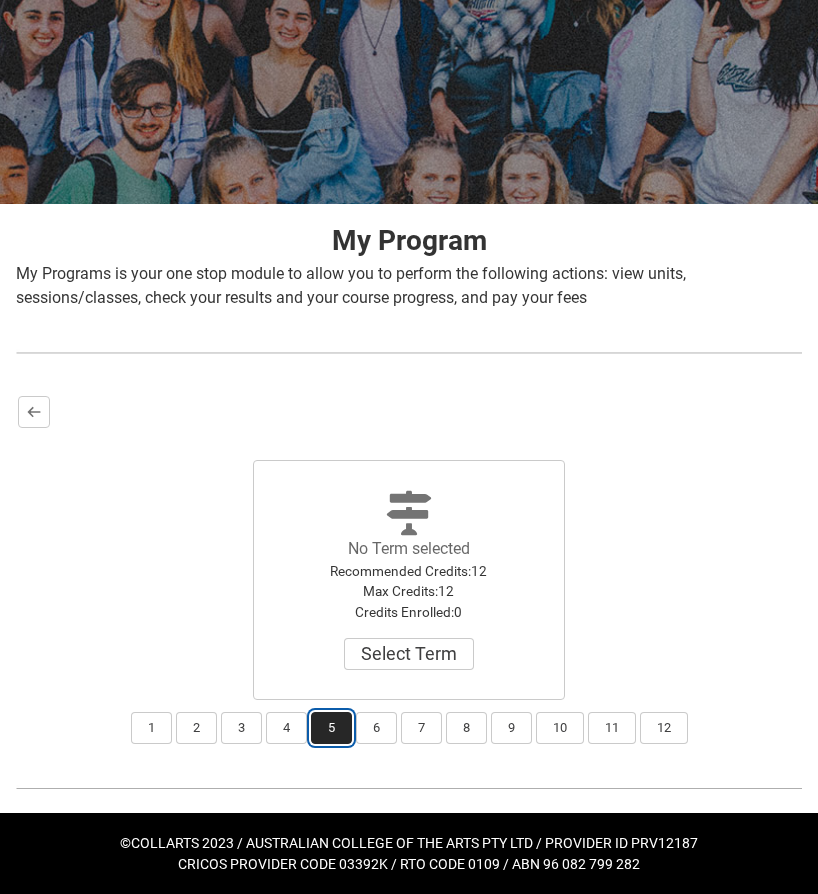 click on "5" at bounding box center [331, 728] 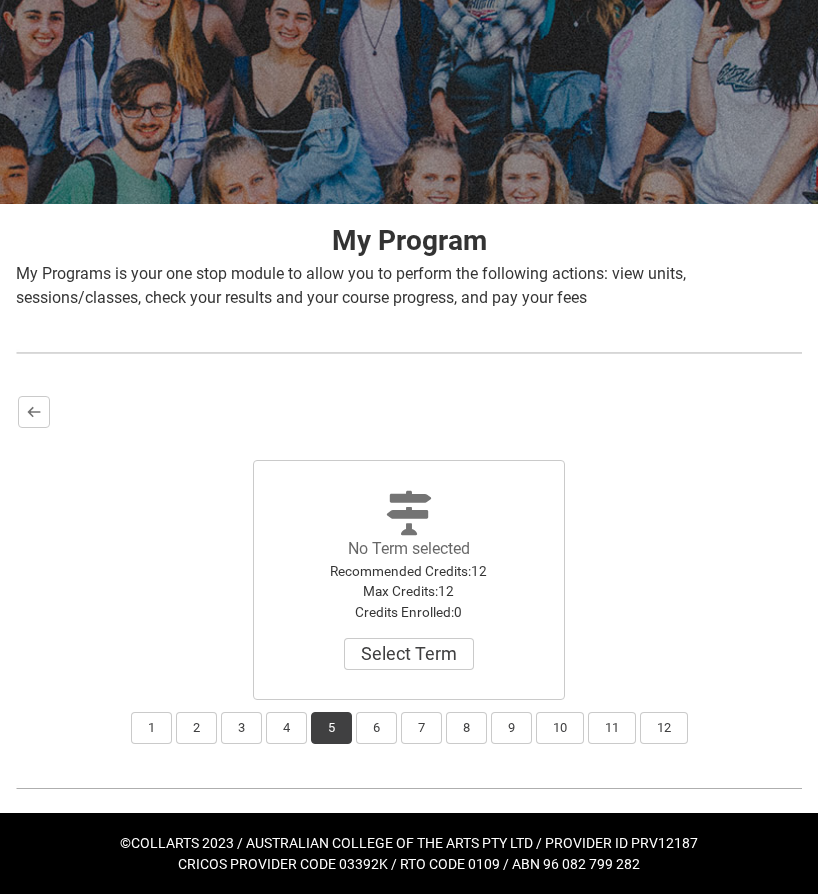 click on "1 2 3 4 5 6 7 8 9 10 11 12" at bounding box center [409, 722] 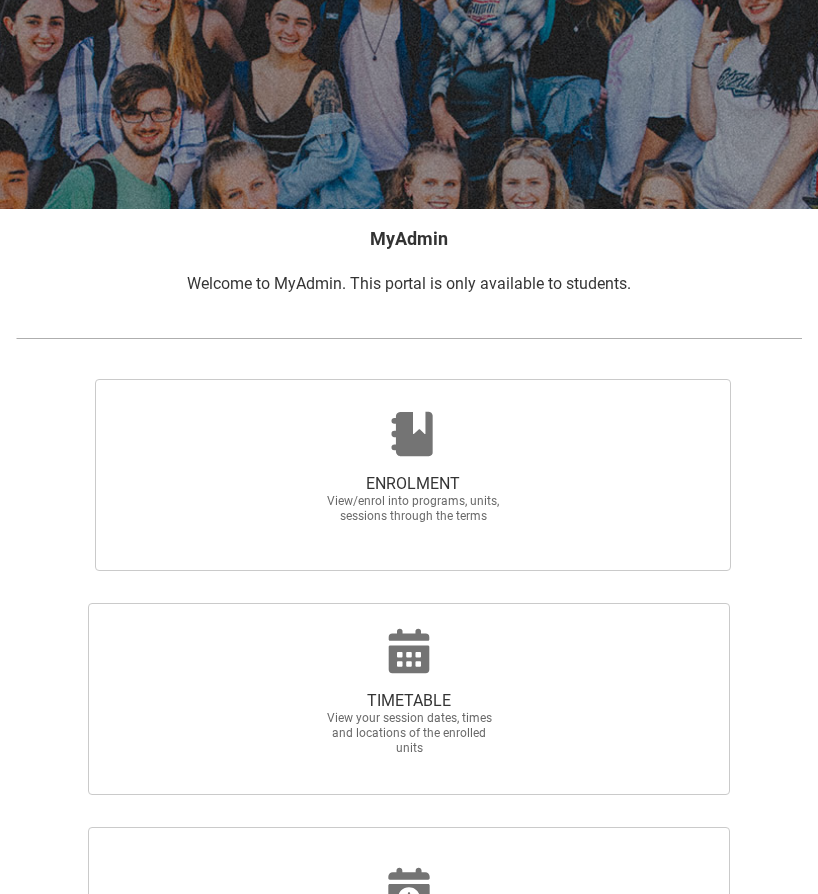 scroll, scrollTop: 173, scrollLeft: 0, axis: vertical 